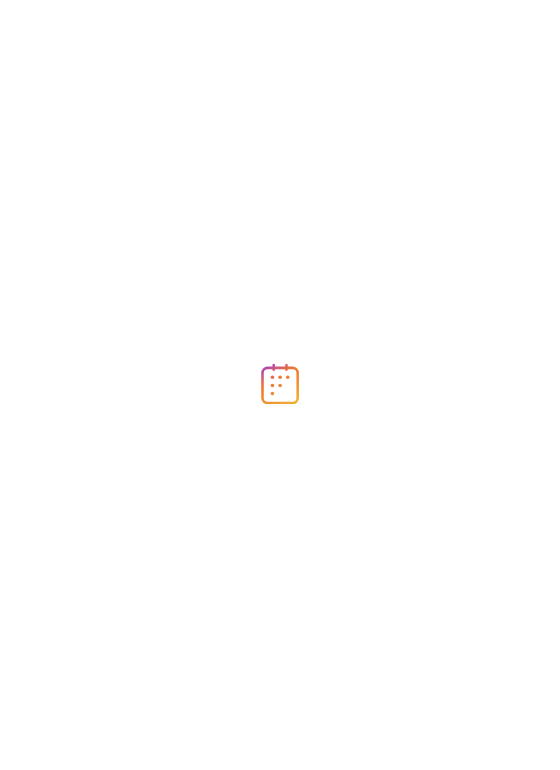 scroll, scrollTop: 0, scrollLeft: 0, axis: both 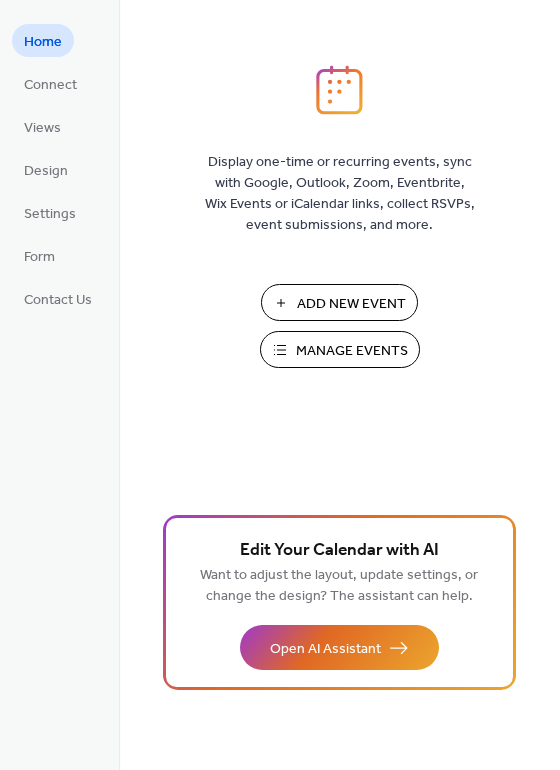 click on "Manage Events" at bounding box center [352, 351] 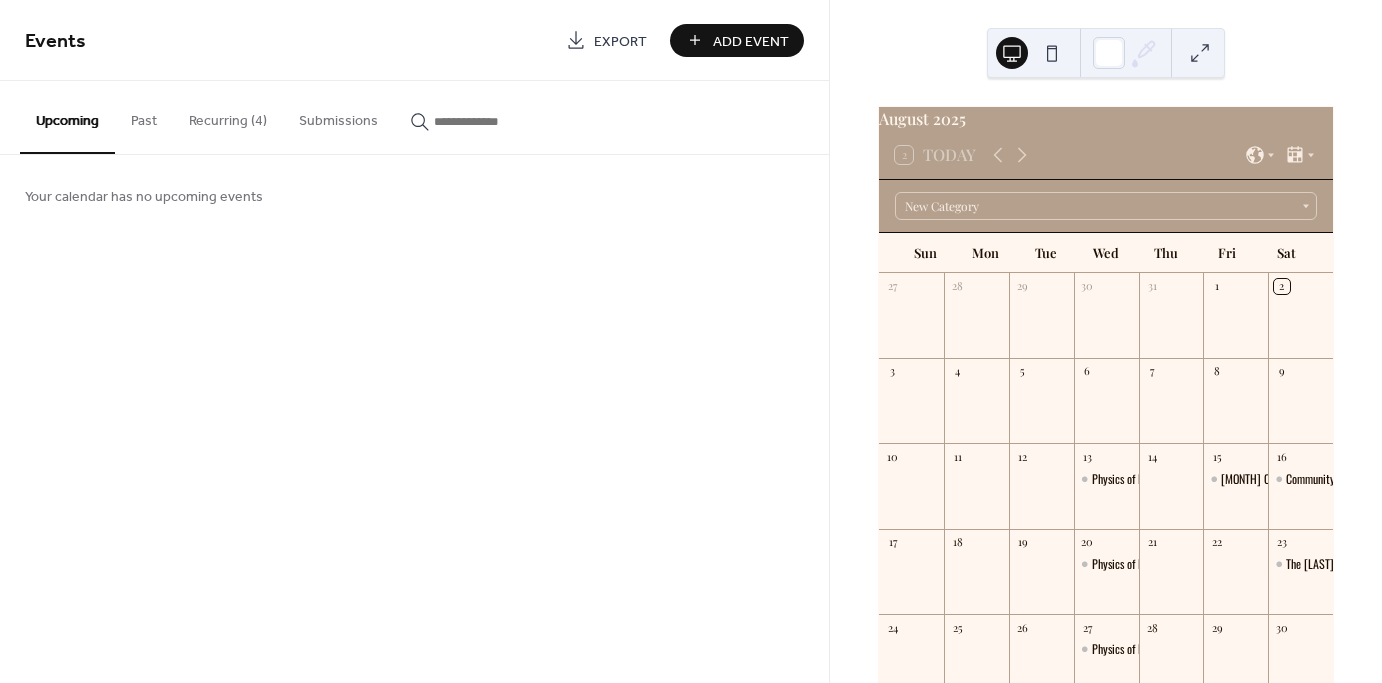 scroll, scrollTop: 0, scrollLeft: 0, axis: both 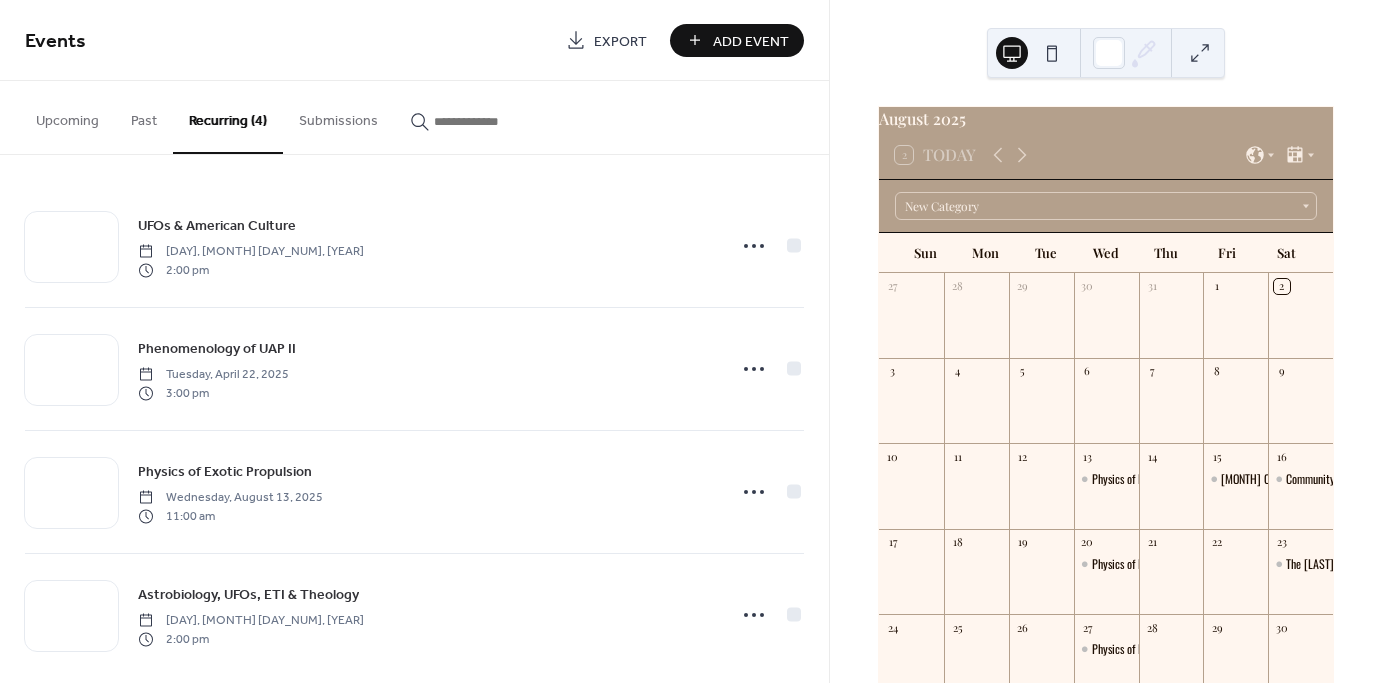 click on "Add Event" at bounding box center (751, 41) 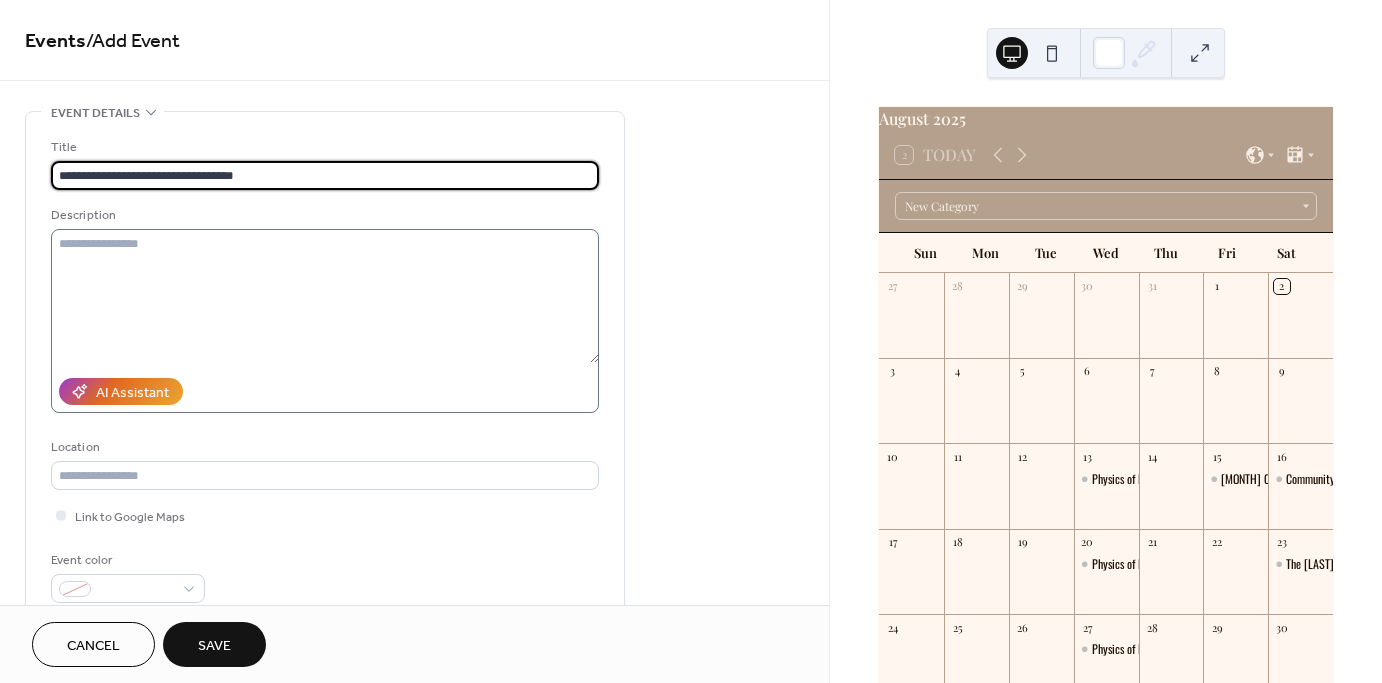 type on "**********" 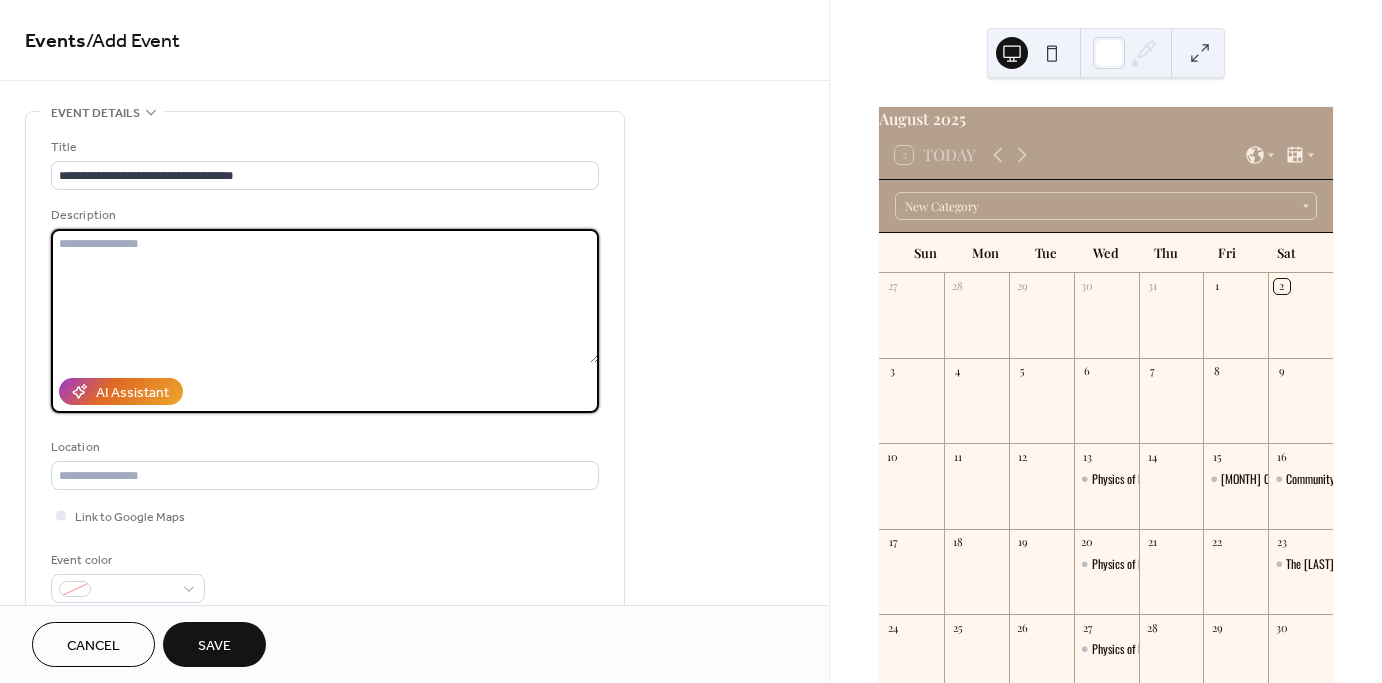 click at bounding box center [325, 296] 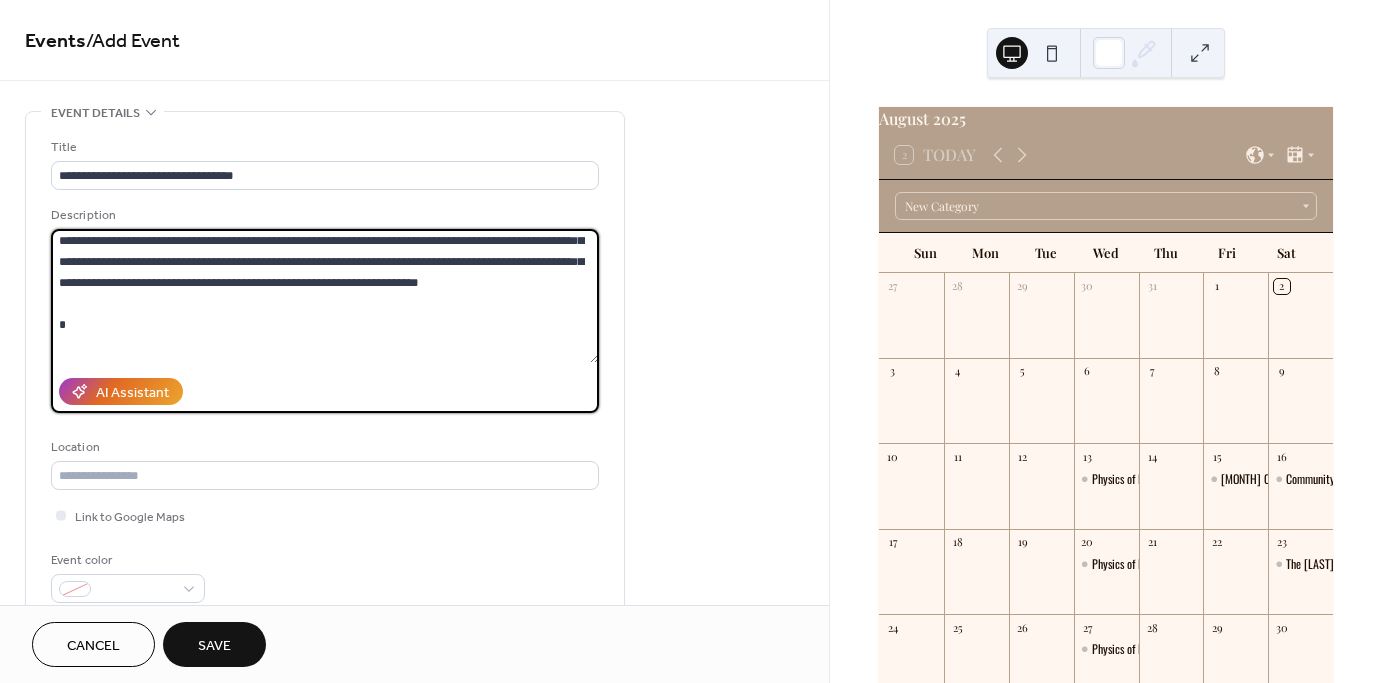 scroll, scrollTop: 22, scrollLeft: 0, axis: vertical 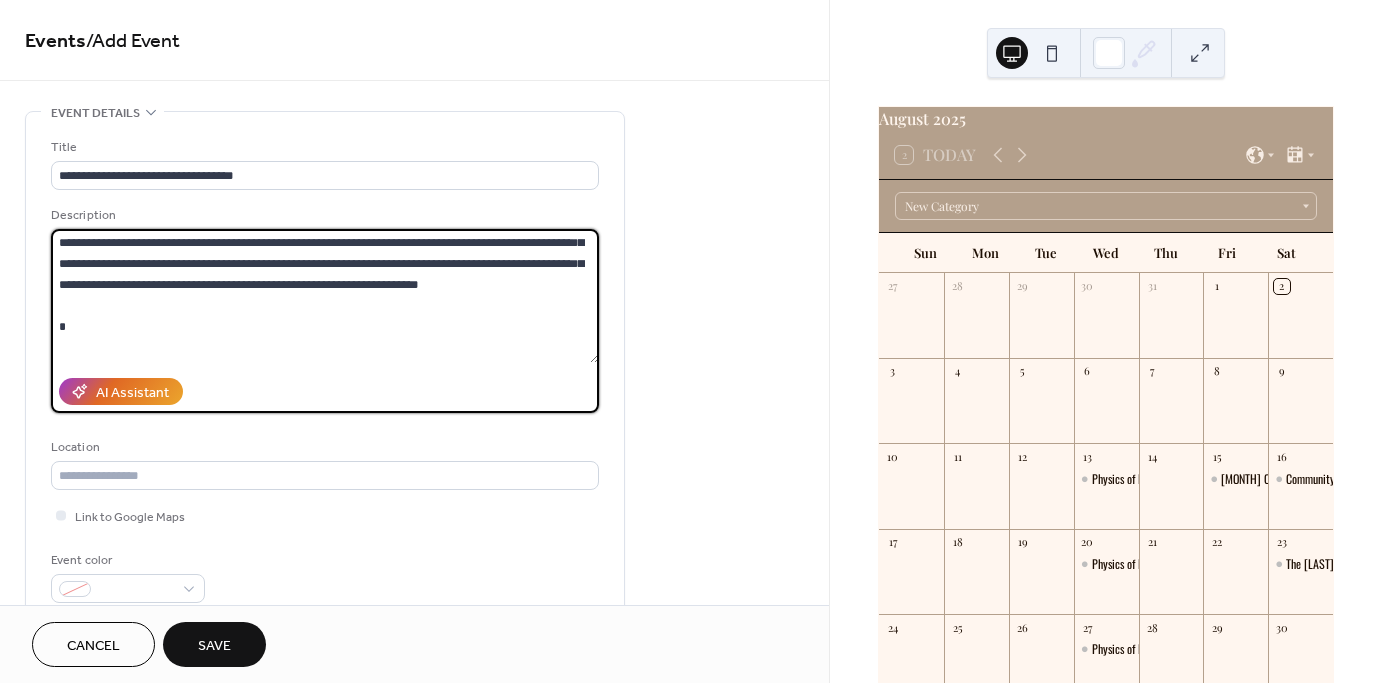 click on "**********" at bounding box center (325, 296) 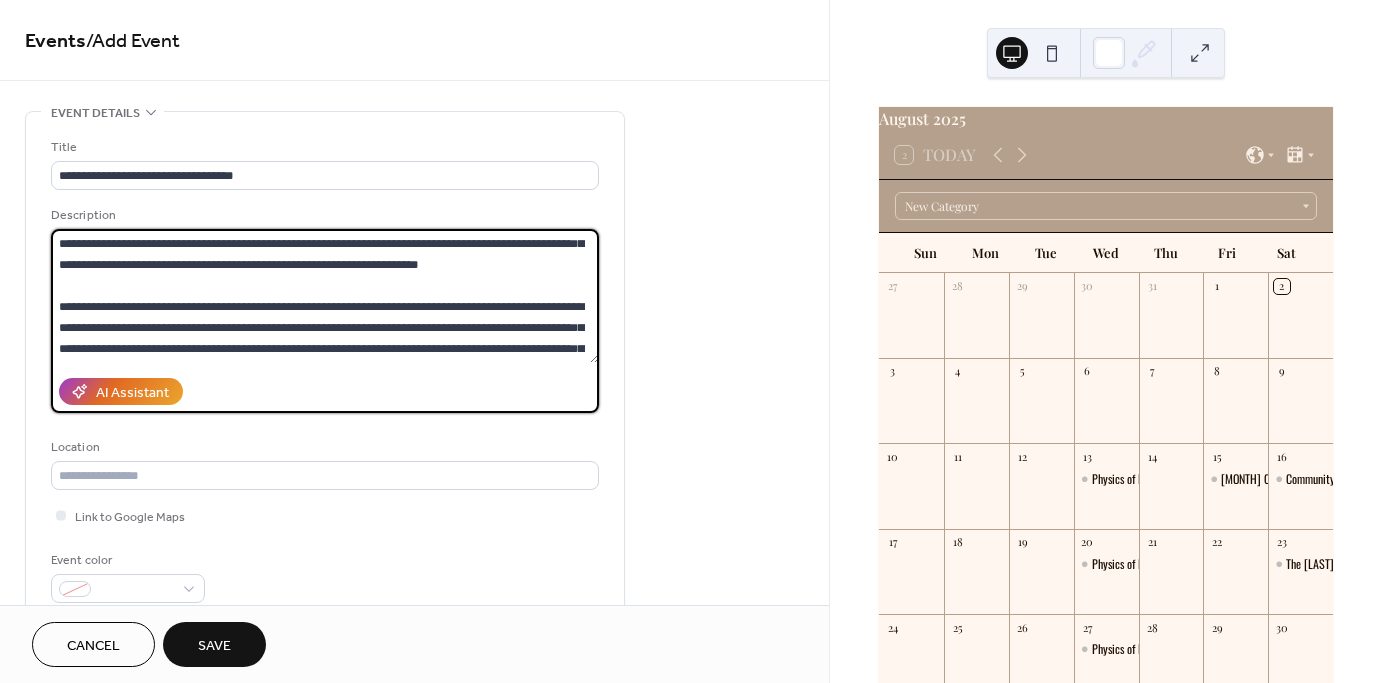 scroll, scrollTop: 84, scrollLeft: 0, axis: vertical 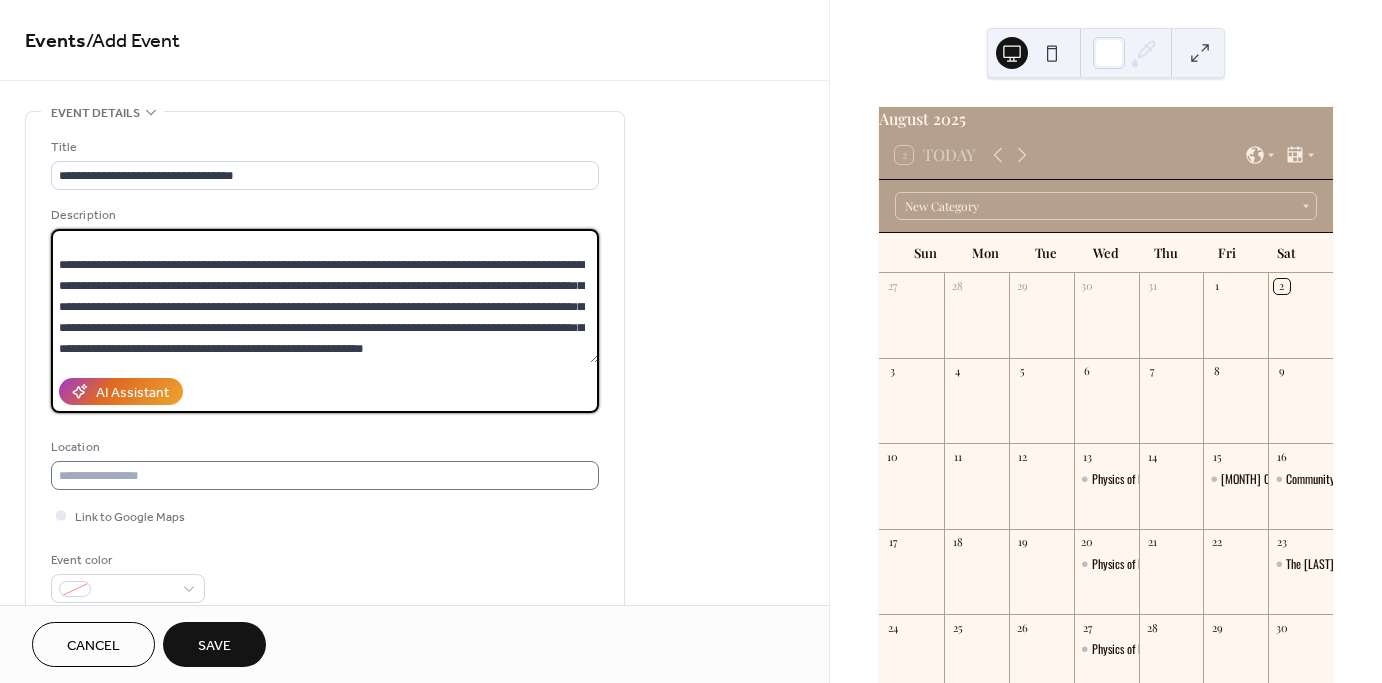 type on "**********" 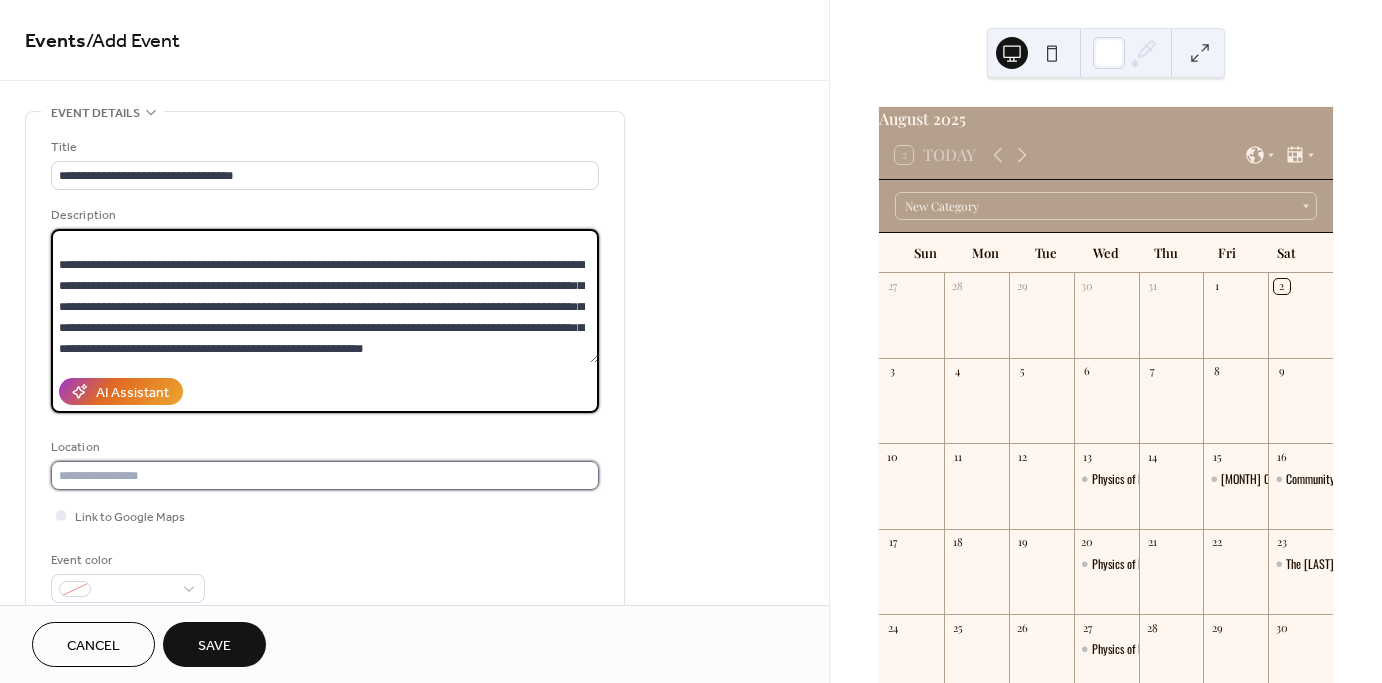 click at bounding box center (325, 475) 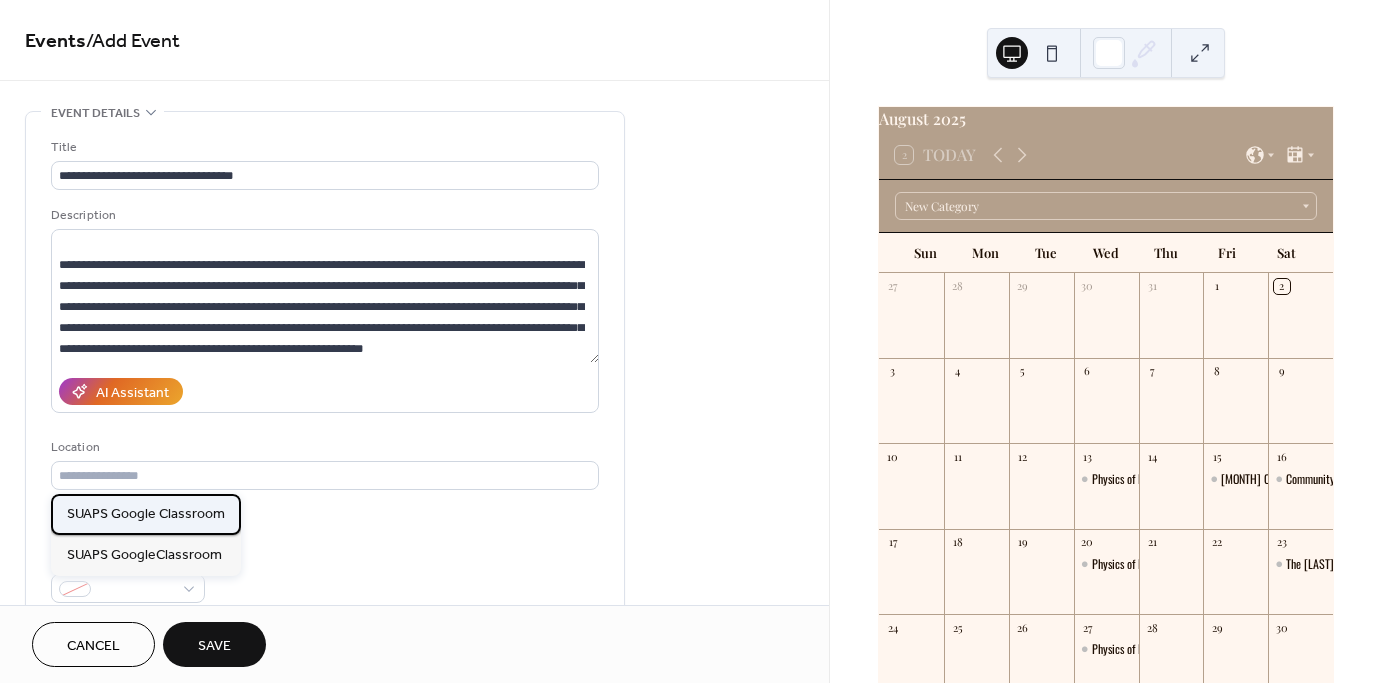 click on "SUAPS Google Classroom" at bounding box center (146, 513) 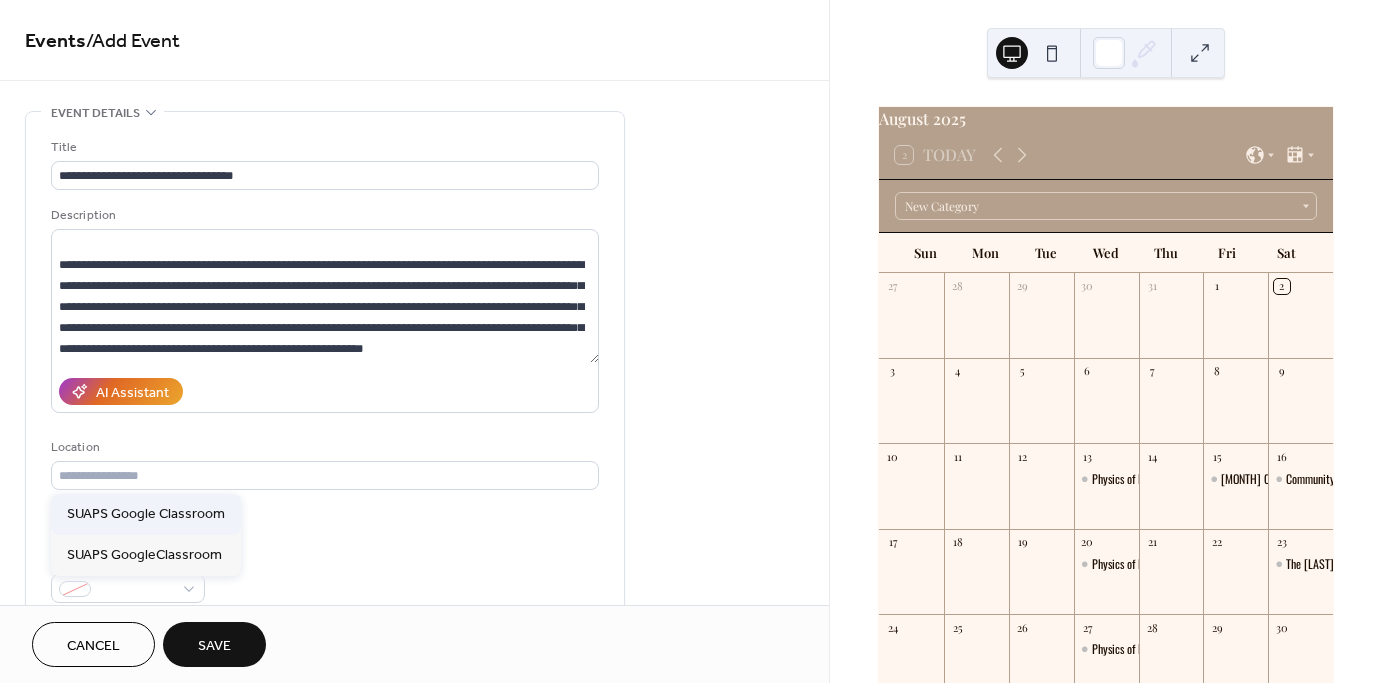 type on "**********" 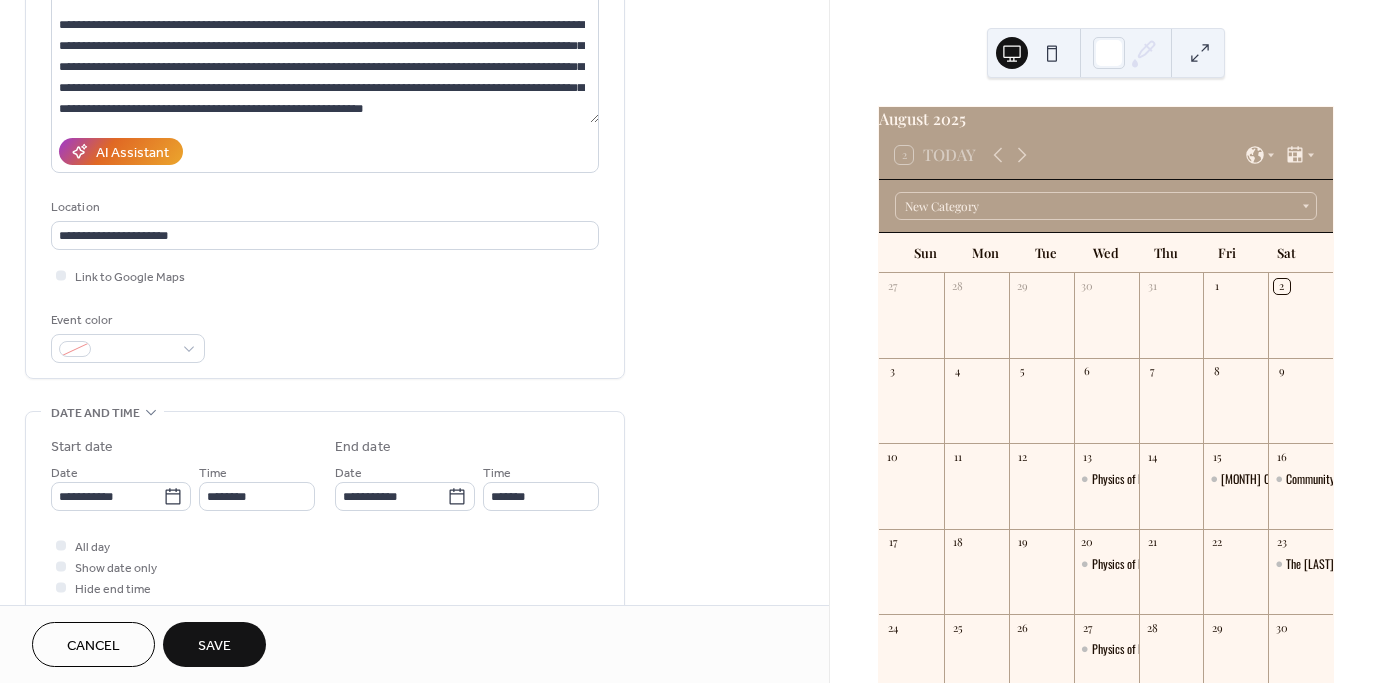scroll, scrollTop: 244, scrollLeft: 0, axis: vertical 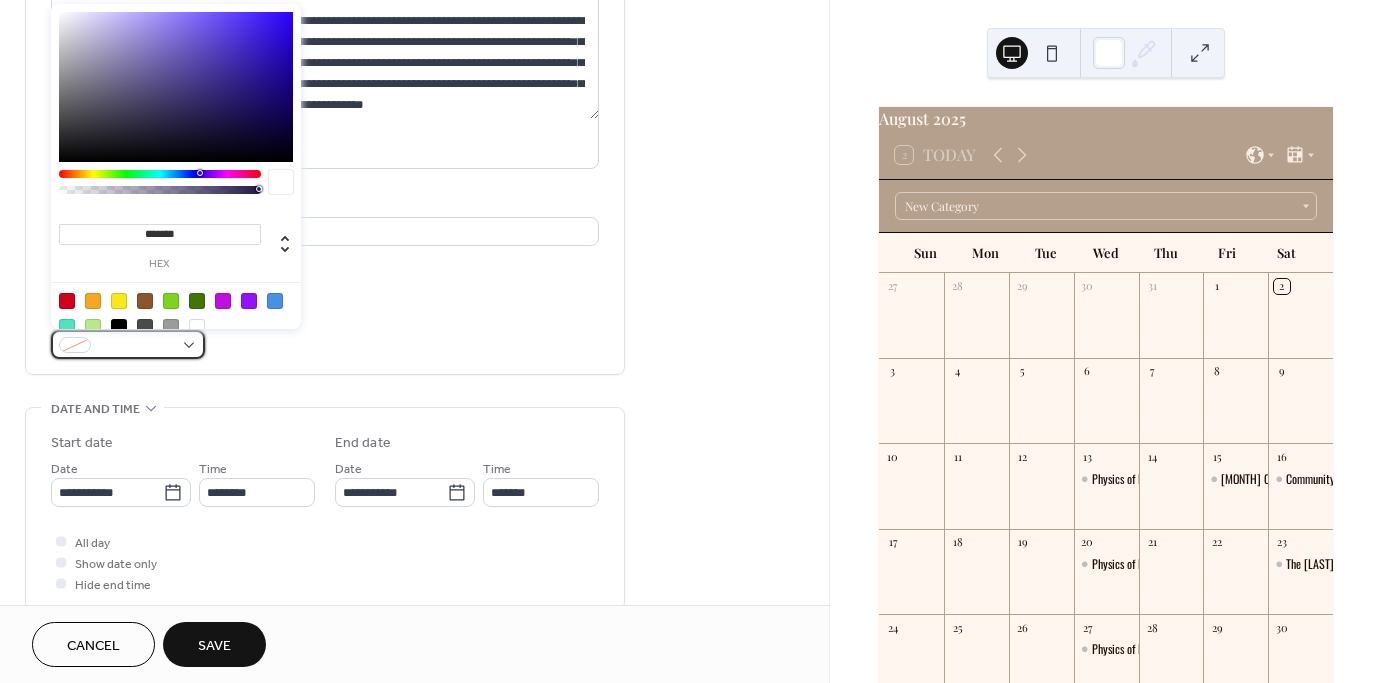 click at bounding box center [128, 344] 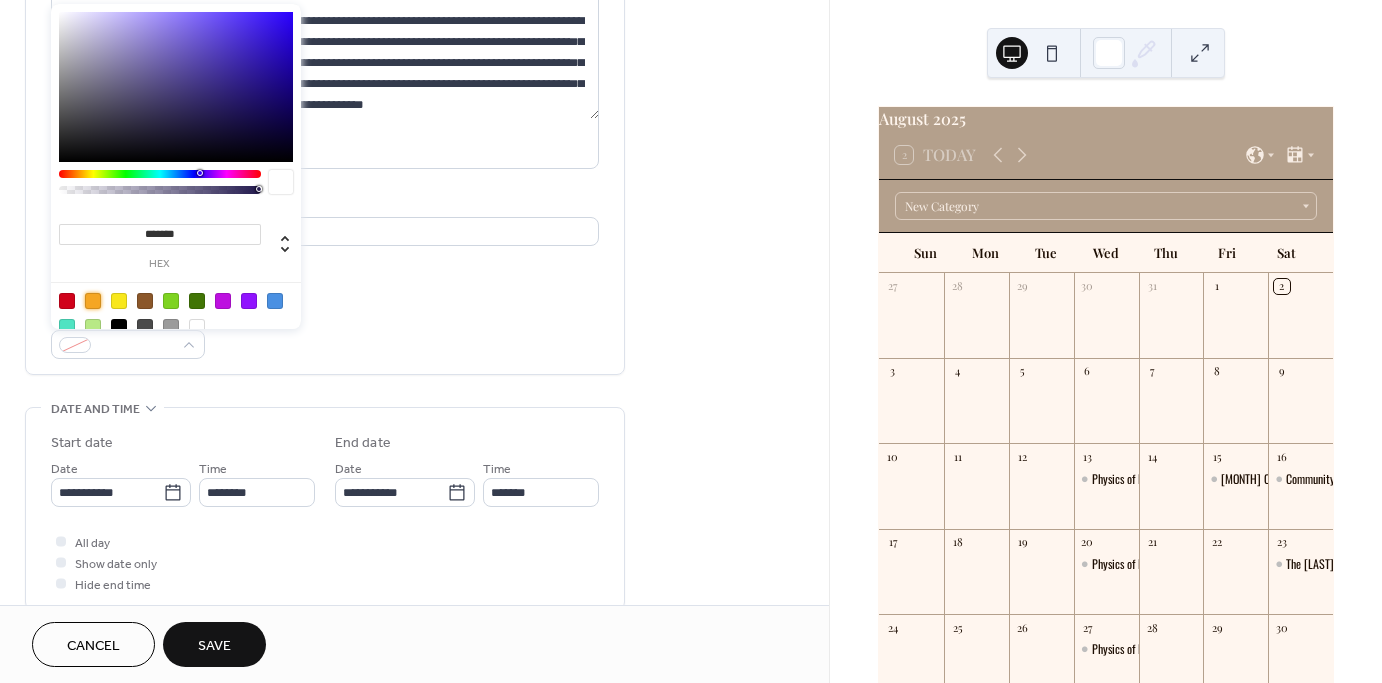 click at bounding box center (93, 301) 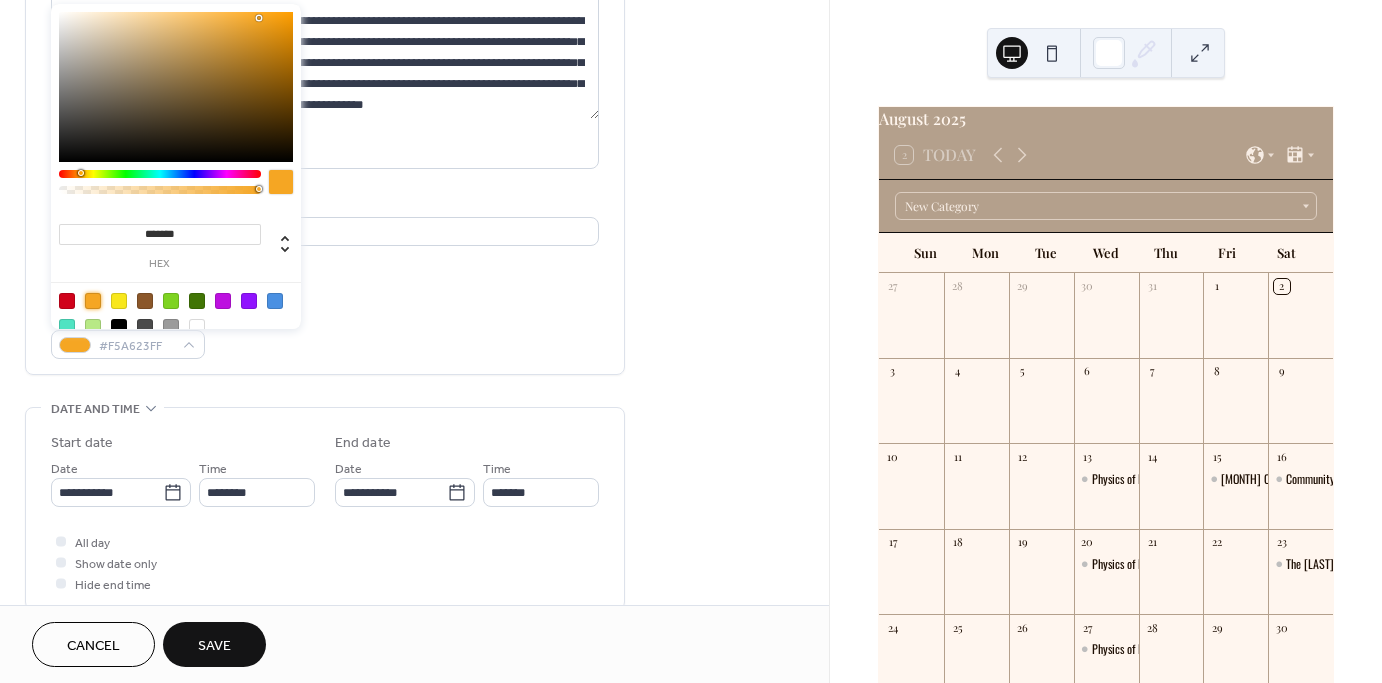 click on "Event color #F5A623FF" at bounding box center [325, 332] 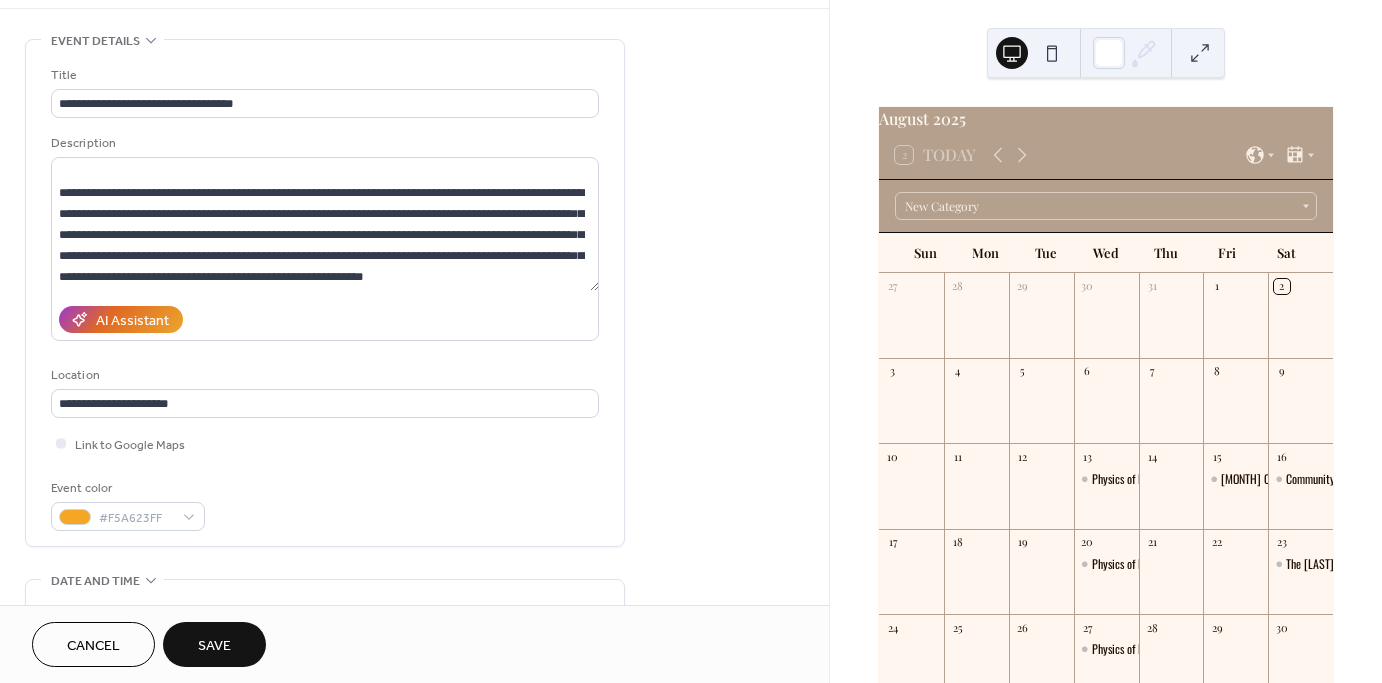 scroll, scrollTop: 291, scrollLeft: 0, axis: vertical 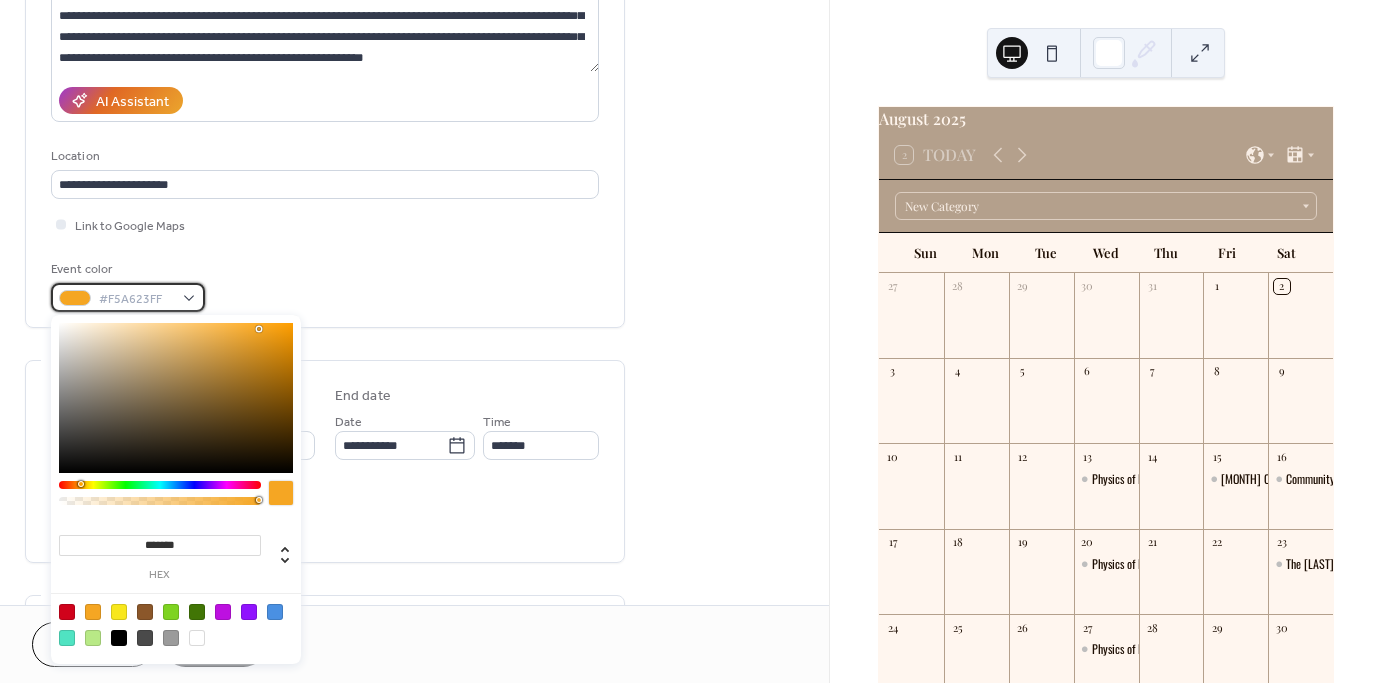 click on "#F5A623FF" at bounding box center [128, 297] 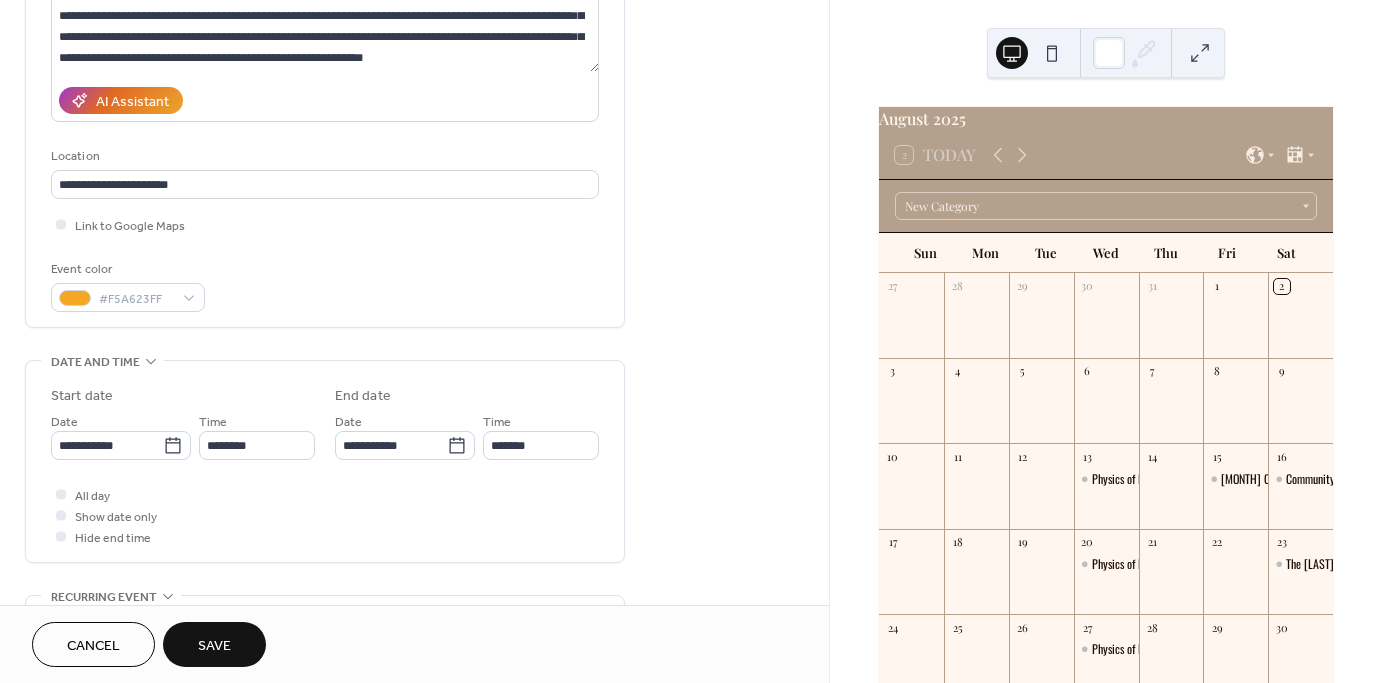 click on "**********" at bounding box center (325, 79) 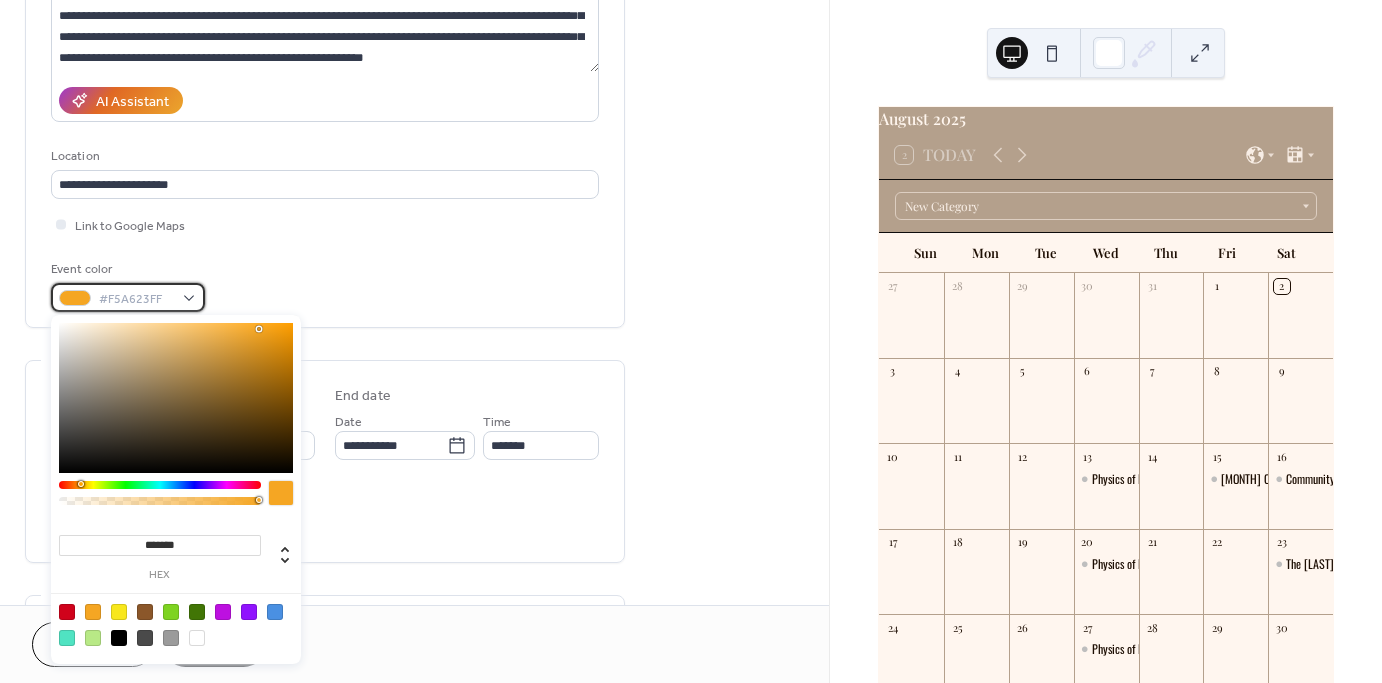 click on "#F5A623FF" at bounding box center (128, 297) 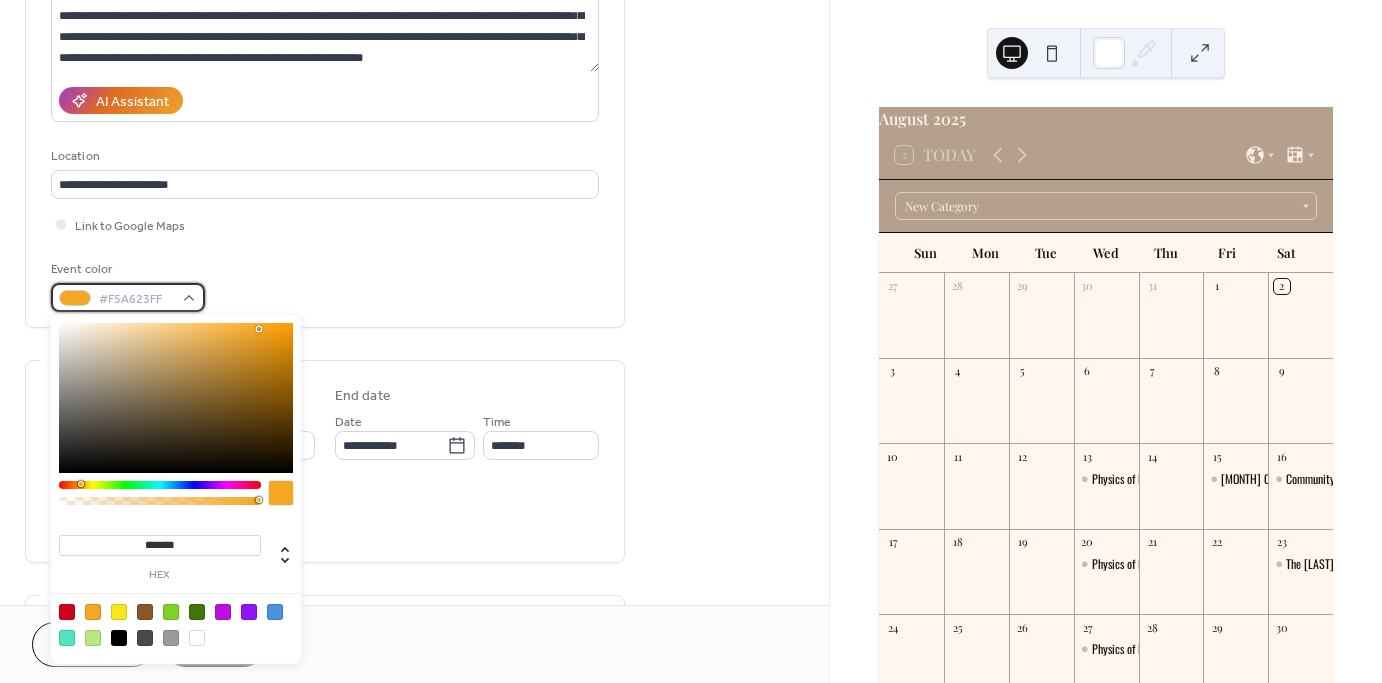 click on "#F5A623FF" at bounding box center [128, 297] 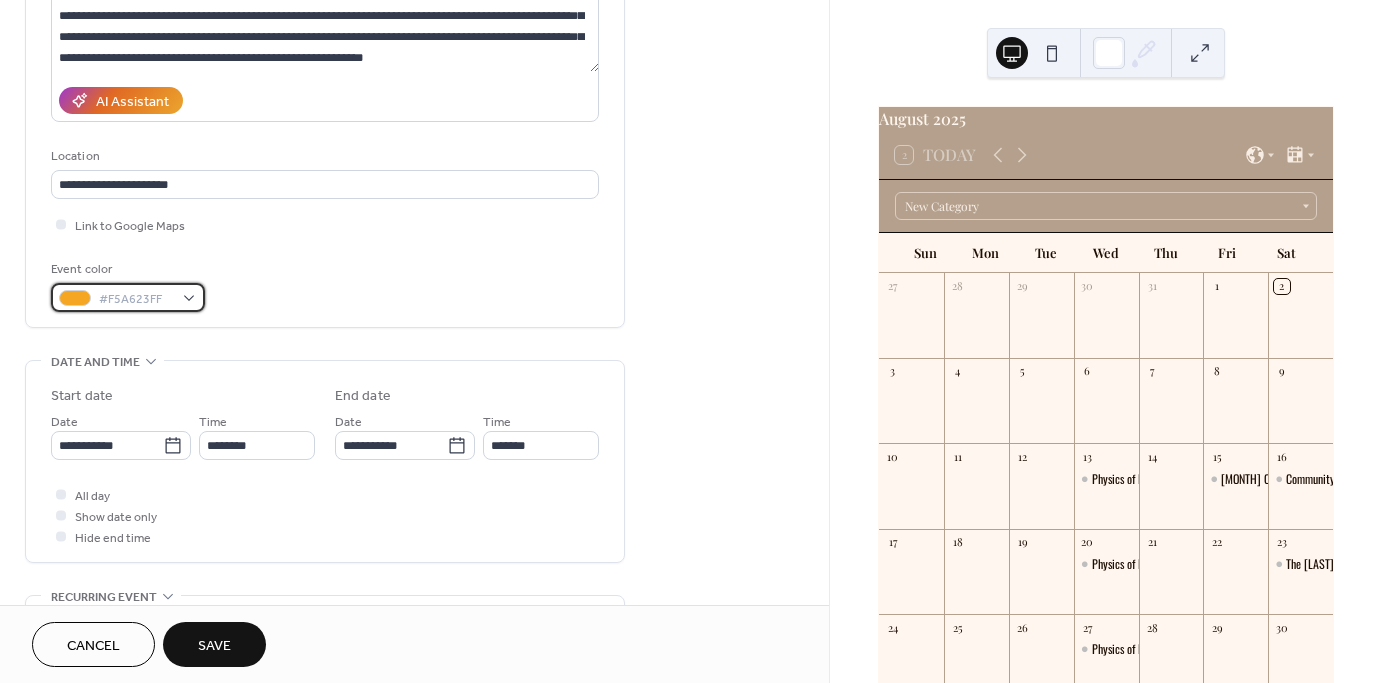 click on "#F5A623FF" at bounding box center (128, 297) 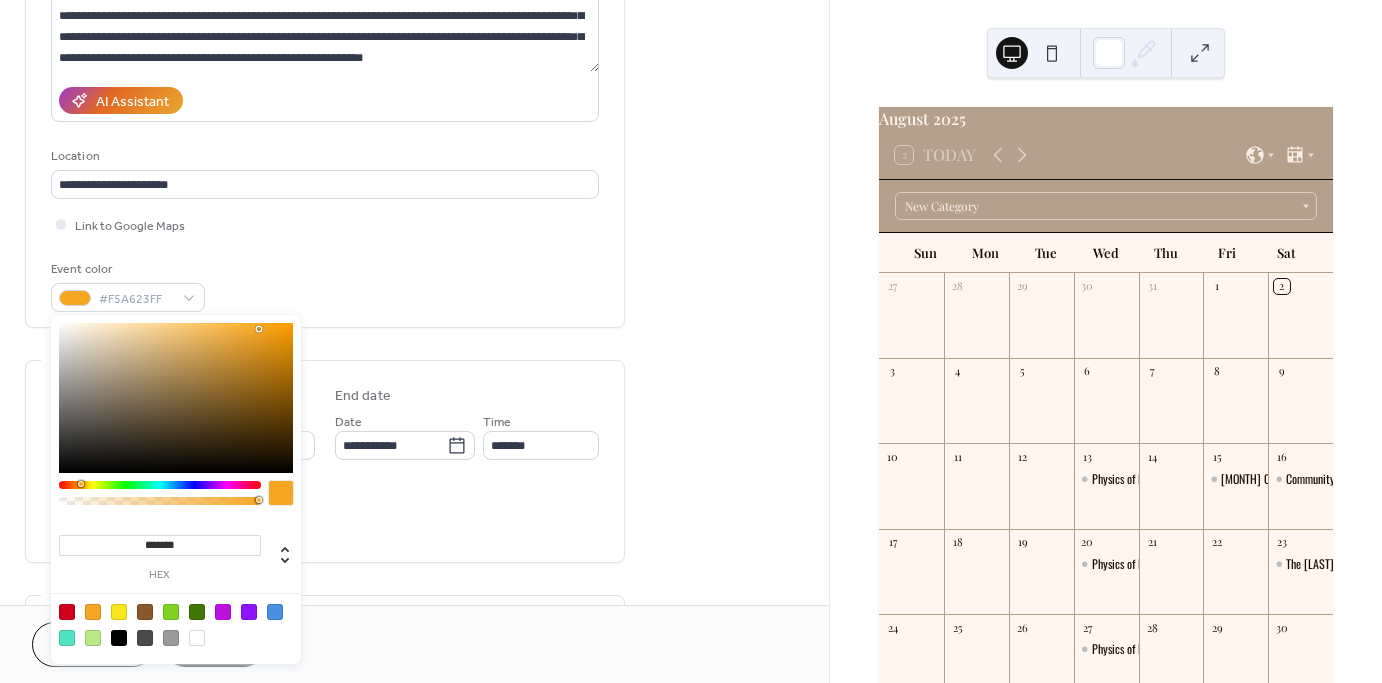 click at bounding box center (197, 638) 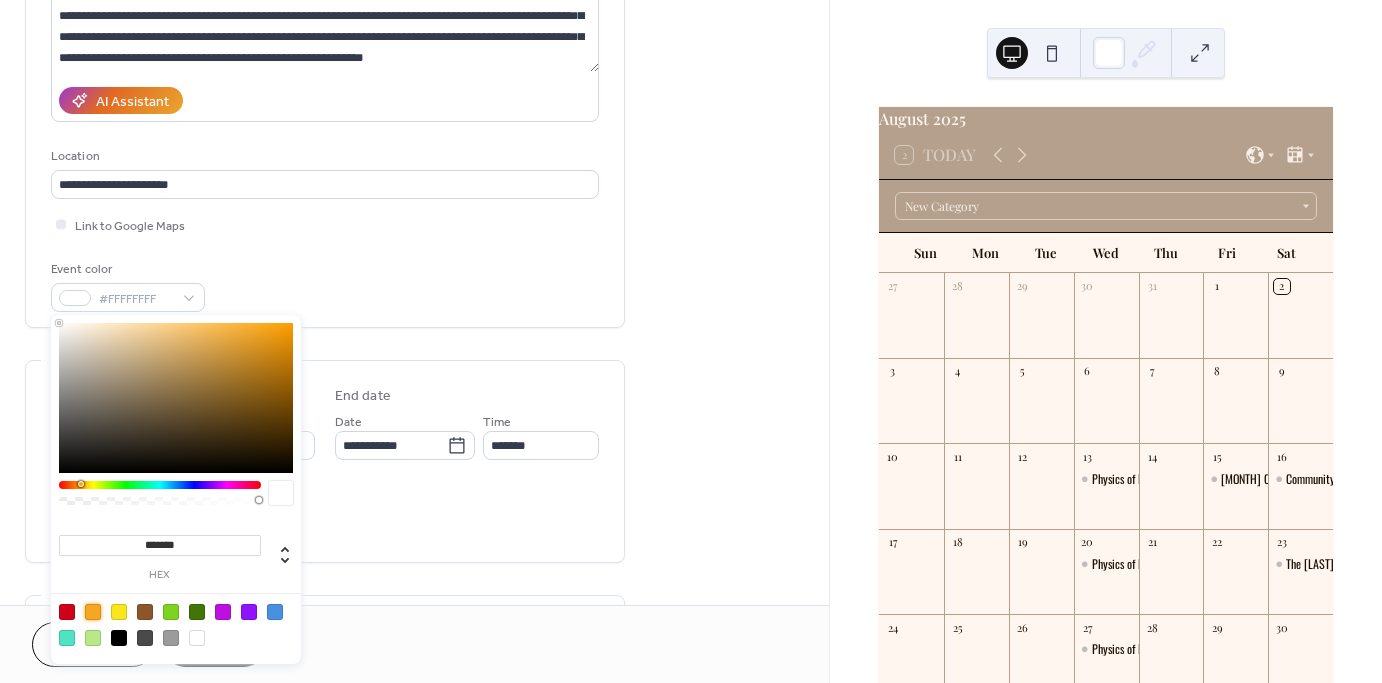 click at bounding box center [93, 612] 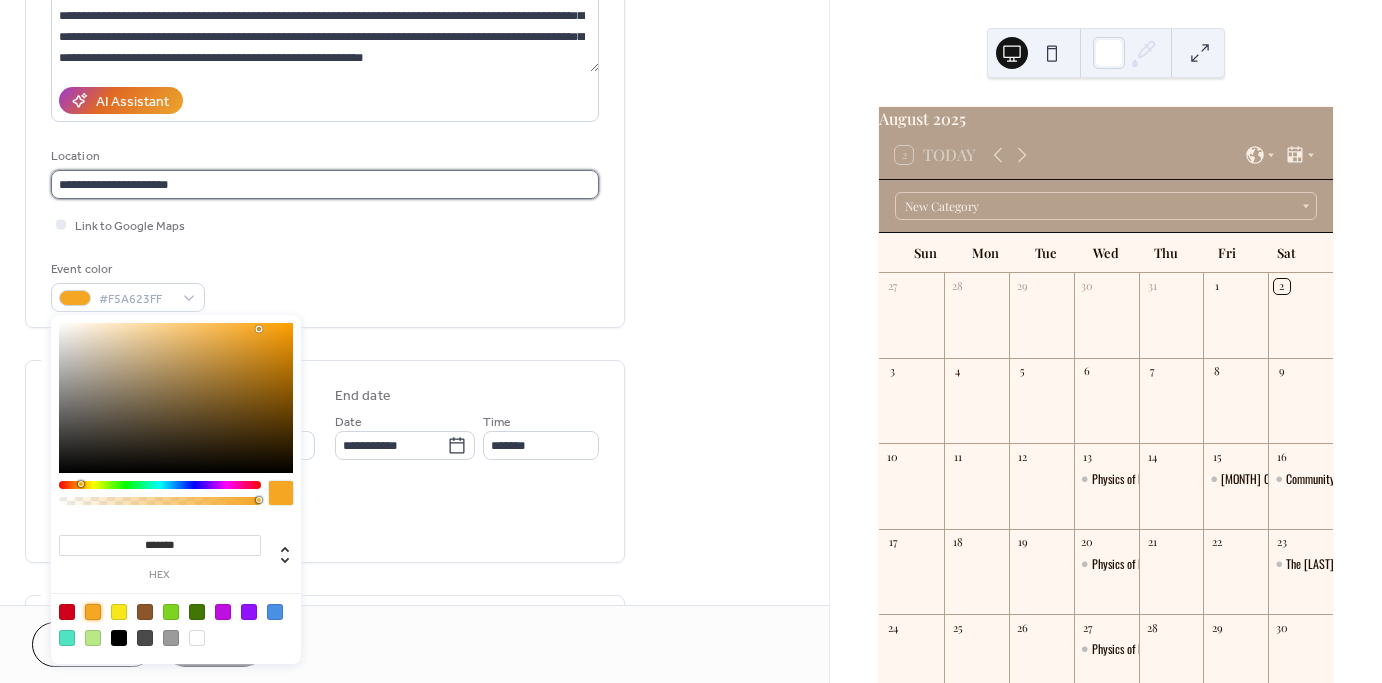 click on "**********" at bounding box center (325, 184) 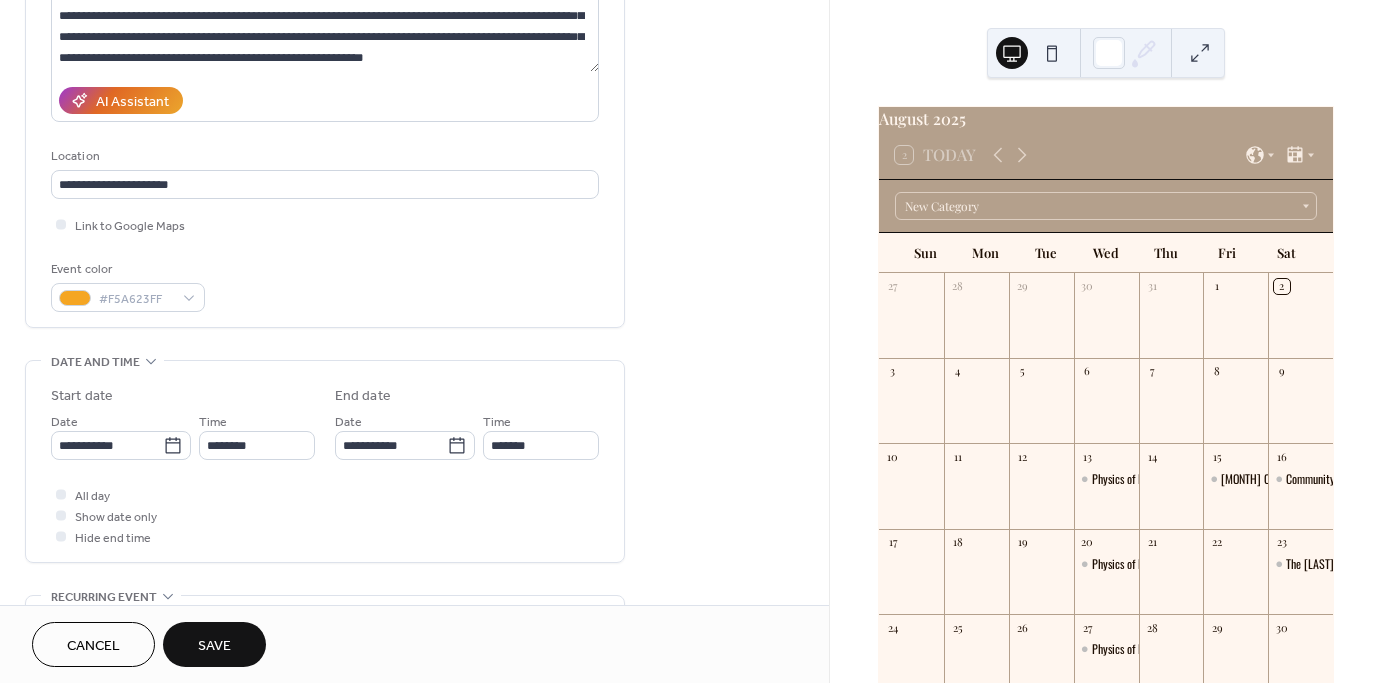 click on "Event color #F5A623FF" at bounding box center (325, 285) 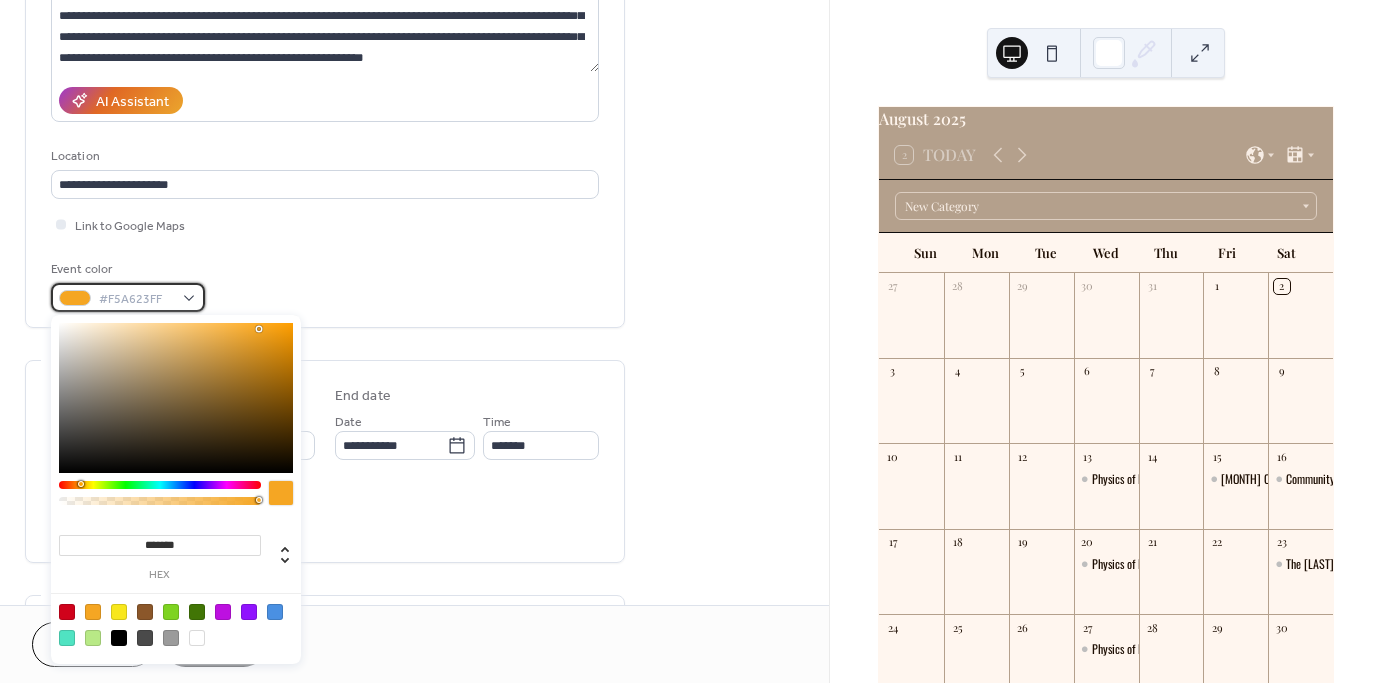 click on "#F5A623FF" at bounding box center (136, 299) 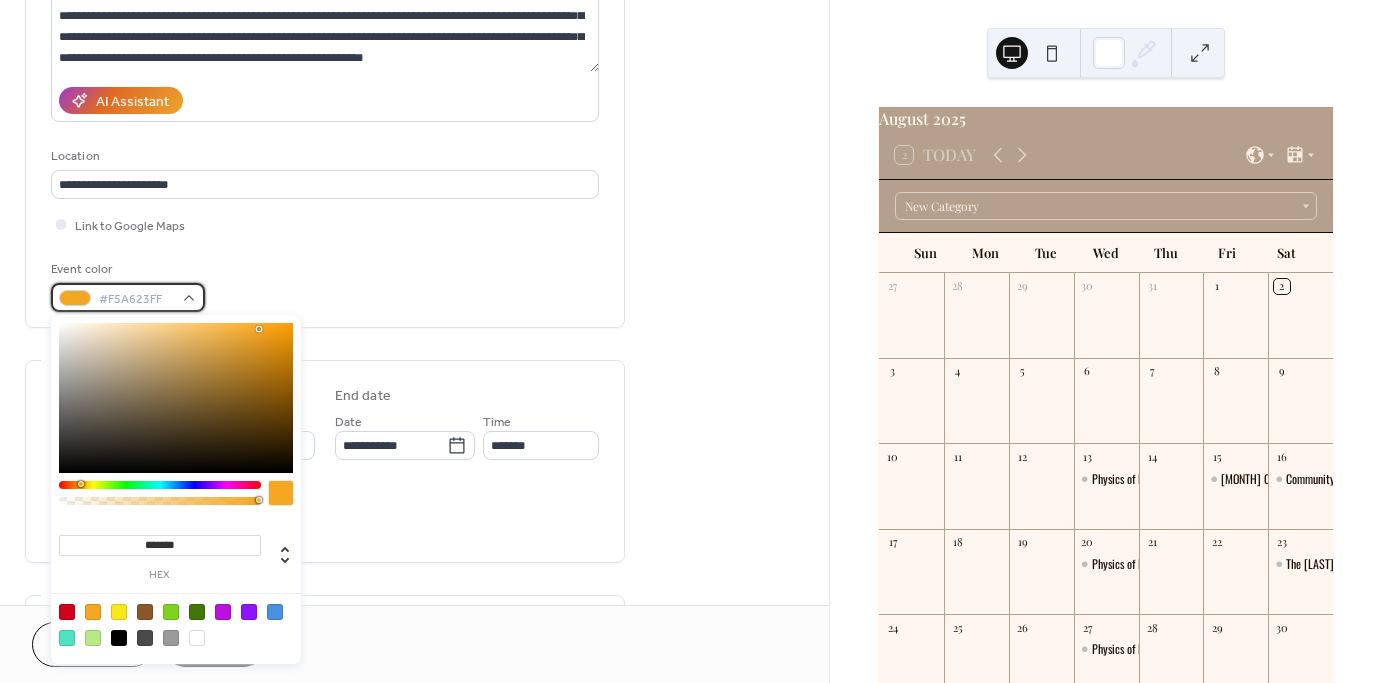 click on "#F5A623FF" at bounding box center (128, 297) 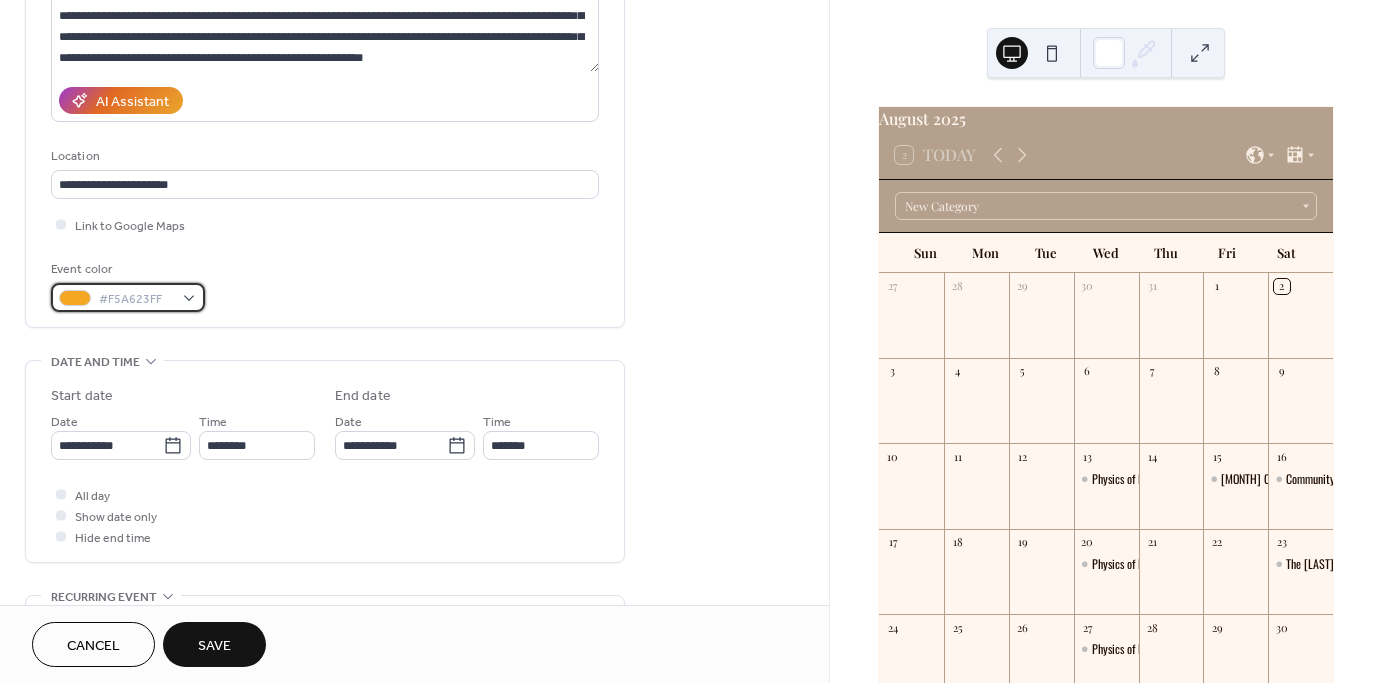click on "#F5A623FF" at bounding box center (128, 297) 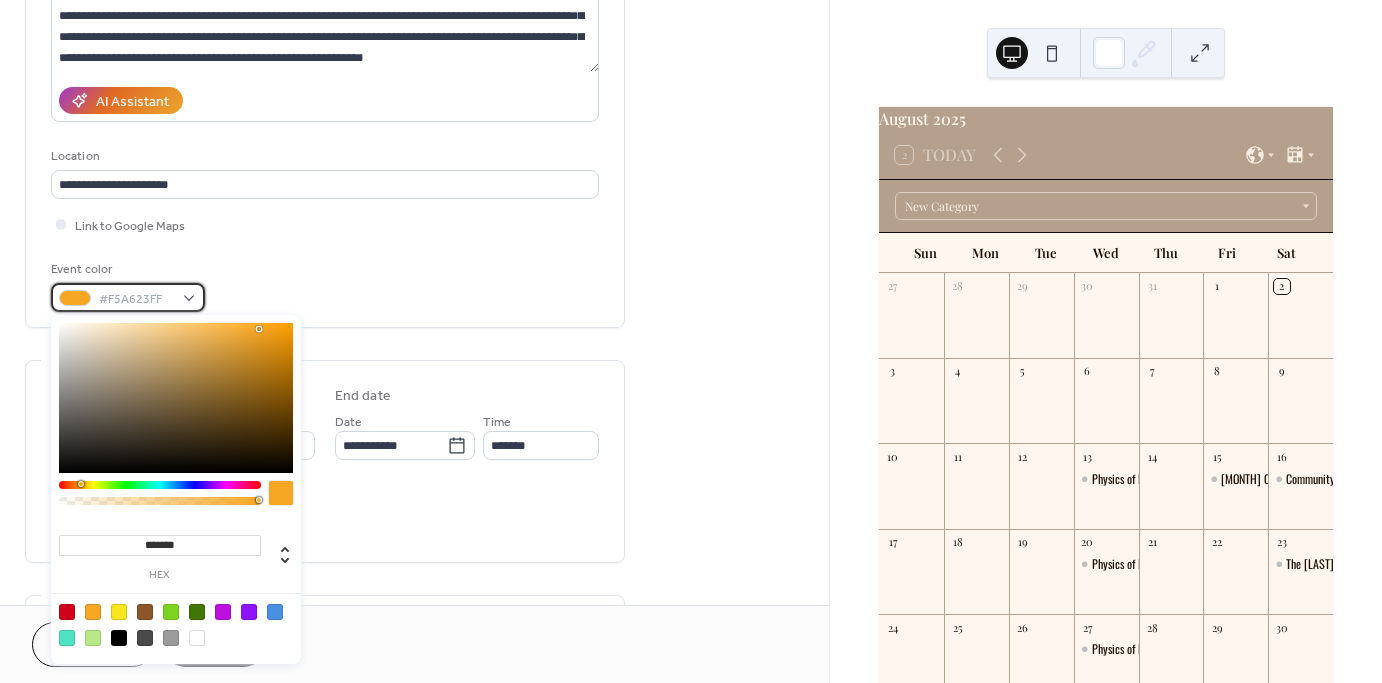 click on "#F5A623FF" at bounding box center (128, 297) 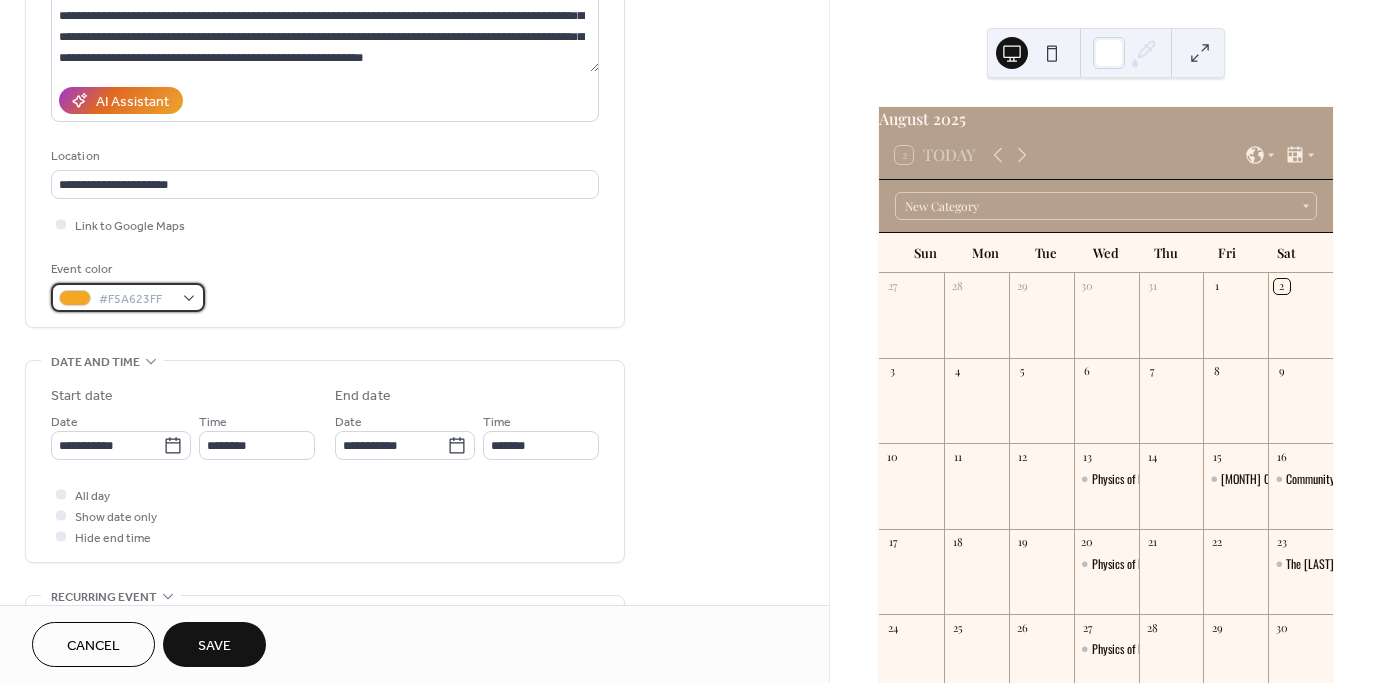 click on "#F5A623FF" at bounding box center [128, 297] 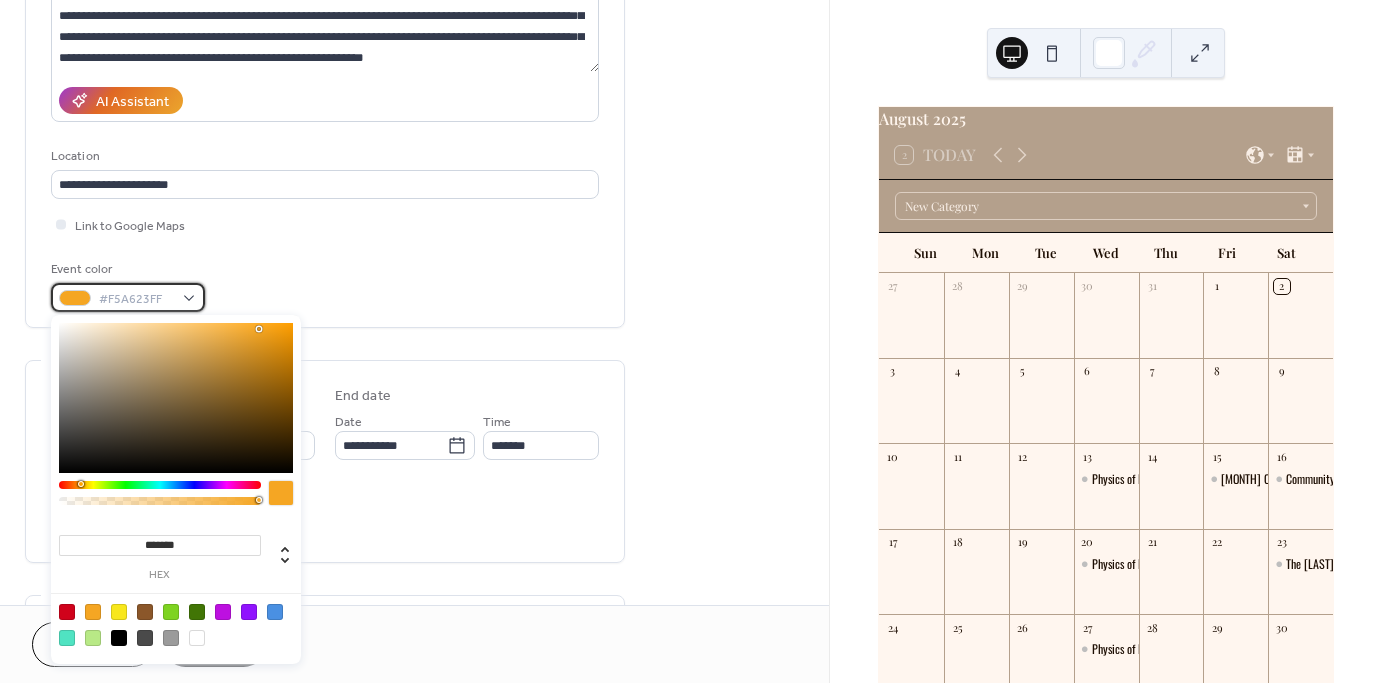 click on "#F5A623FF" at bounding box center (128, 297) 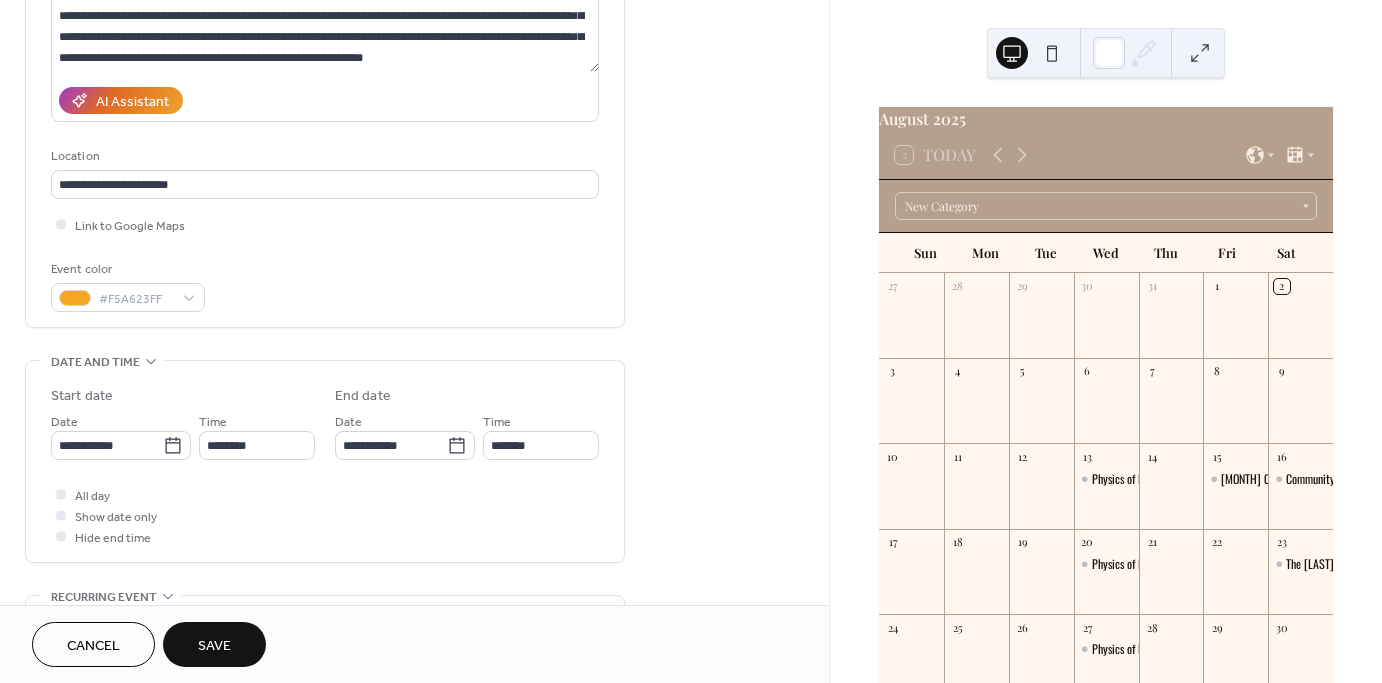 click on "Event color #F5A623FF" at bounding box center [325, 285] 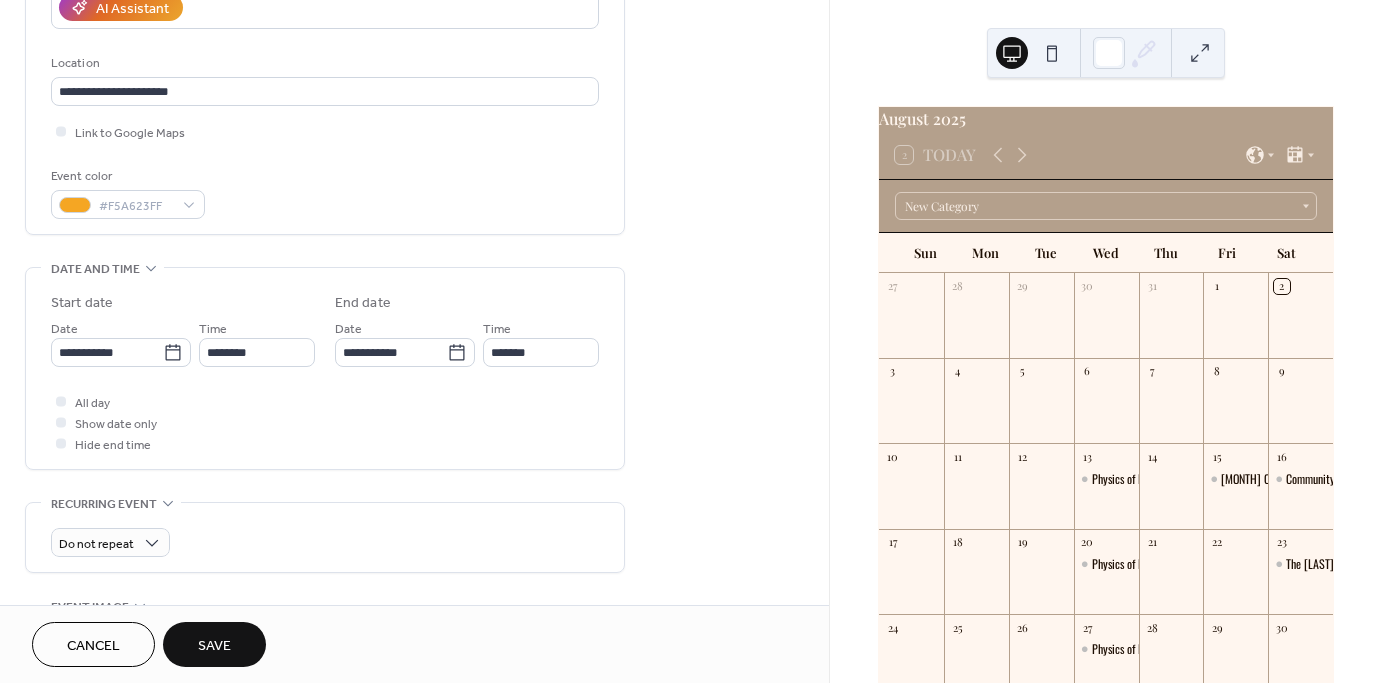 scroll, scrollTop: 360, scrollLeft: 0, axis: vertical 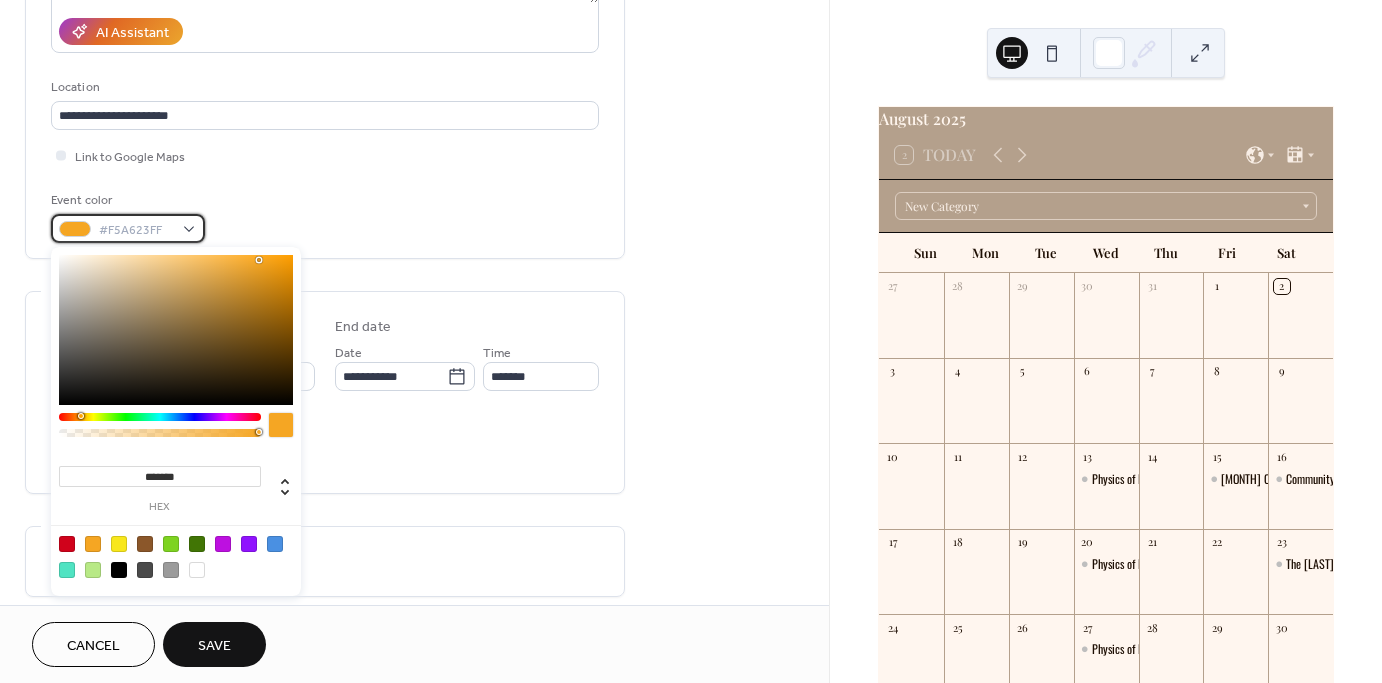 click on "#F5A623FF" at bounding box center [128, 228] 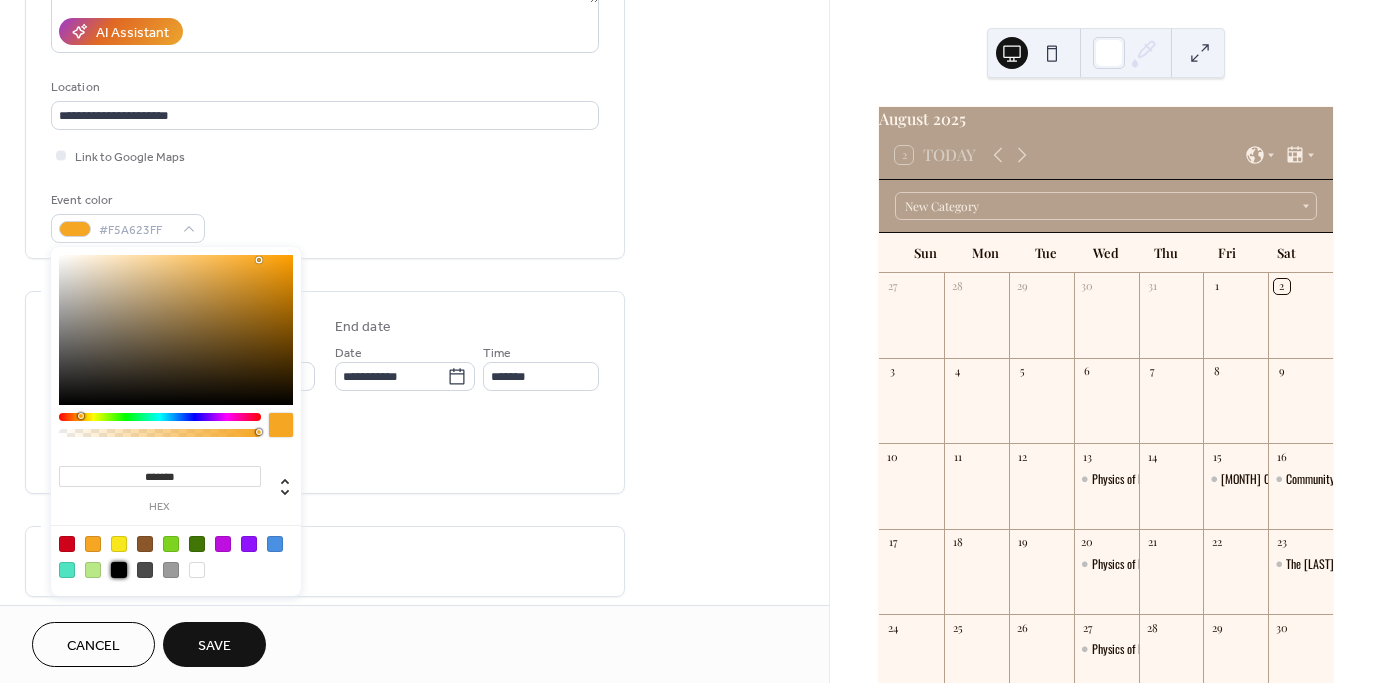 click at bounding box center (119, 570) 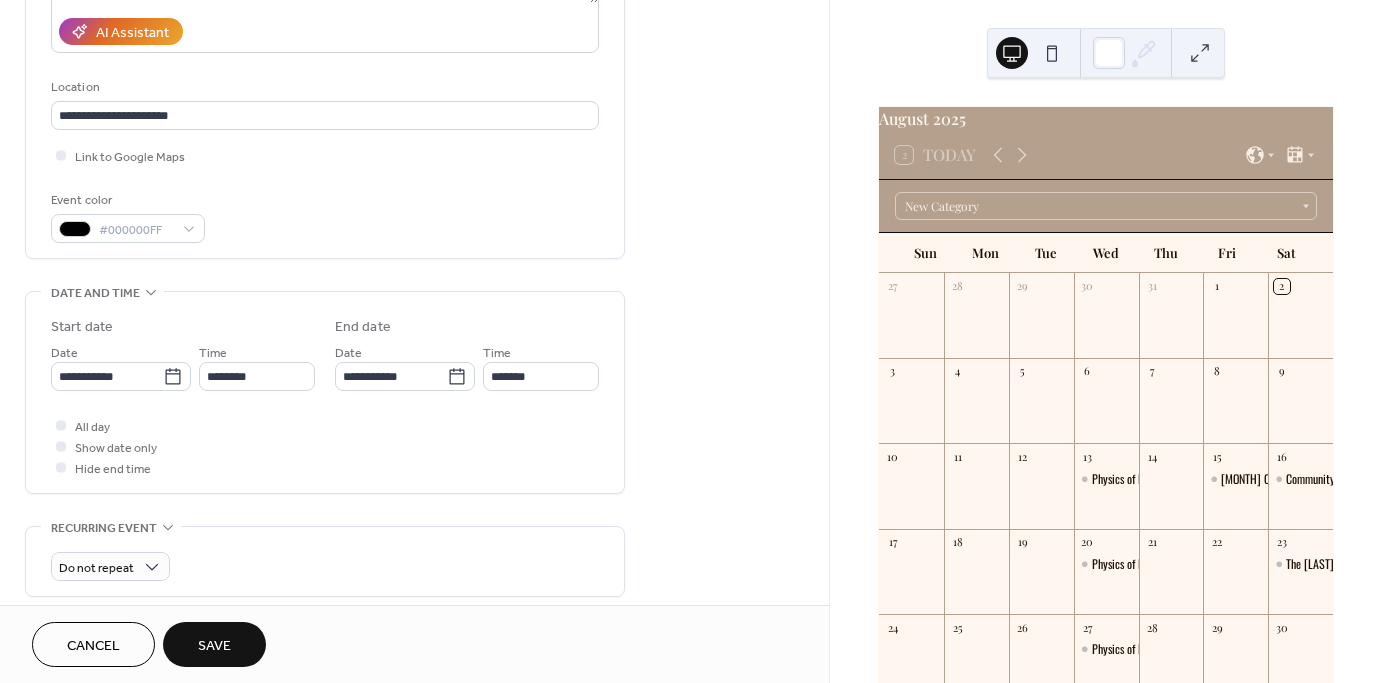 click on "Event color #000000FF" at bounding box center (325, 216) 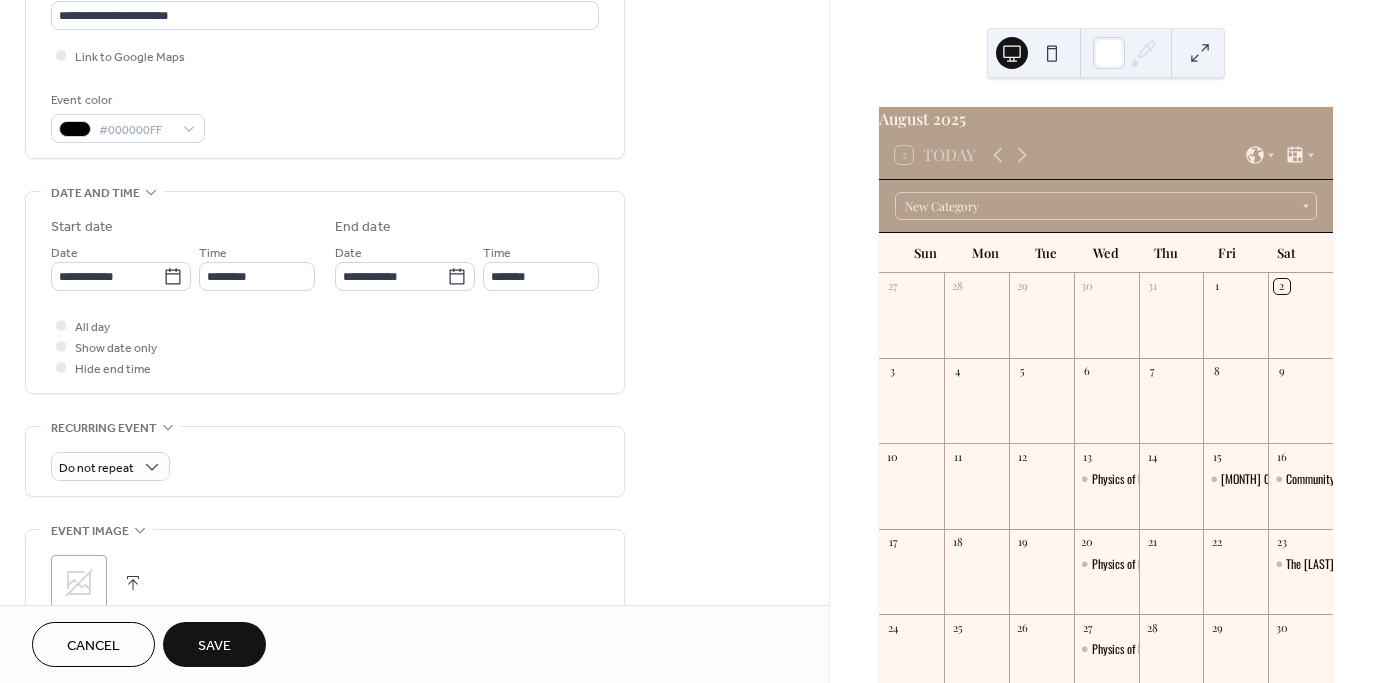 scroll, scrollTop: 460, scrollLeft: 0, axis: vertical 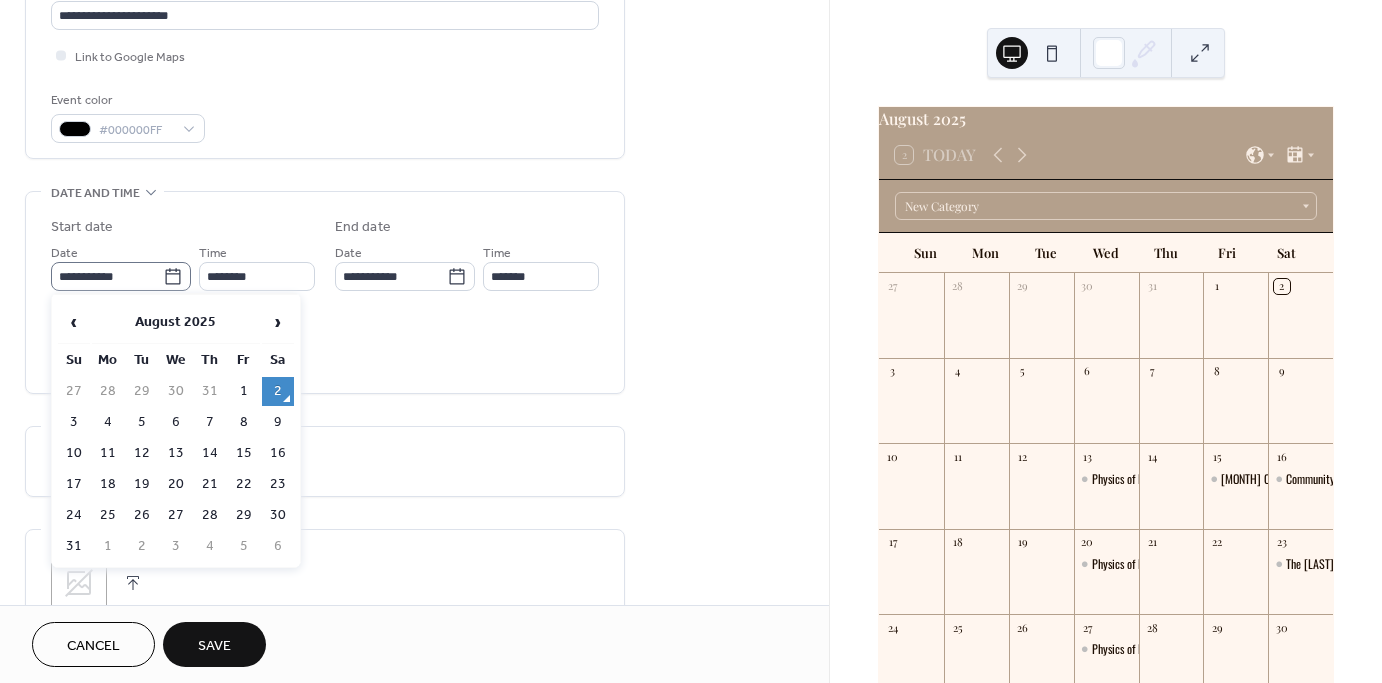 click 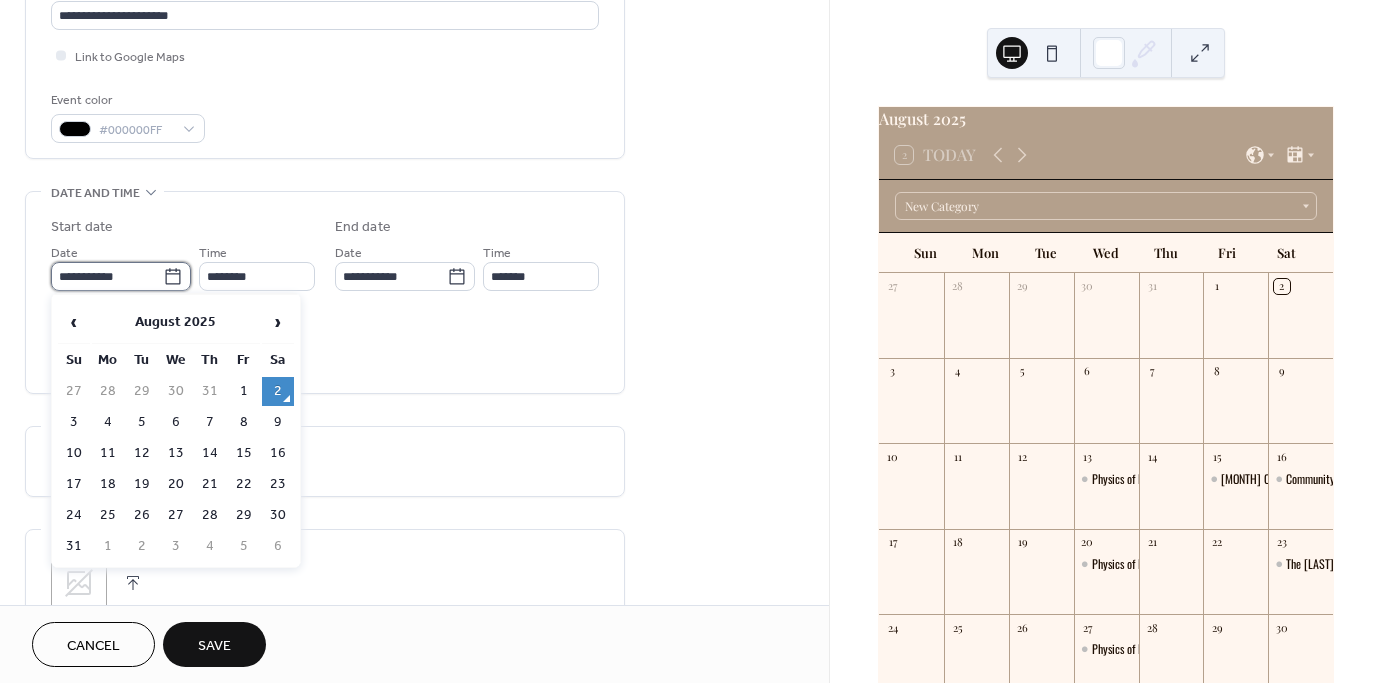 click on "**********" at bounding box center [107, 276] 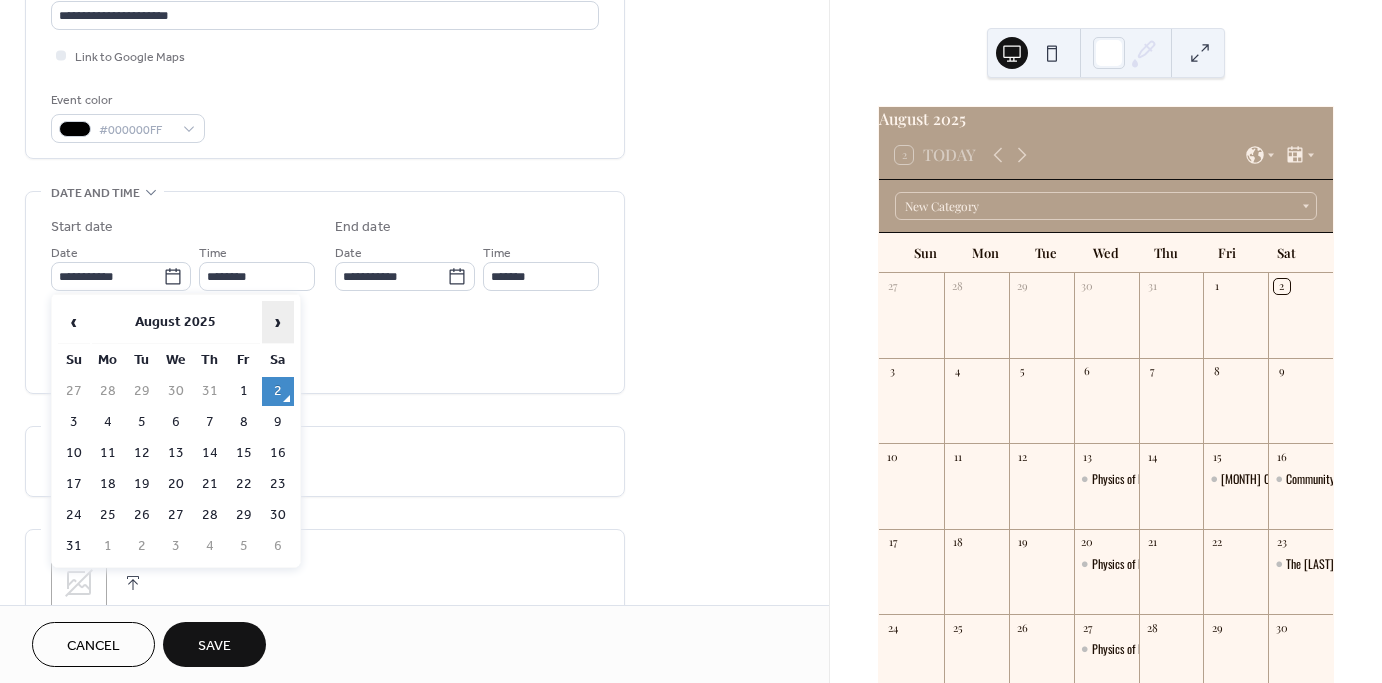 click on "›" at bounding box center [278, 322] 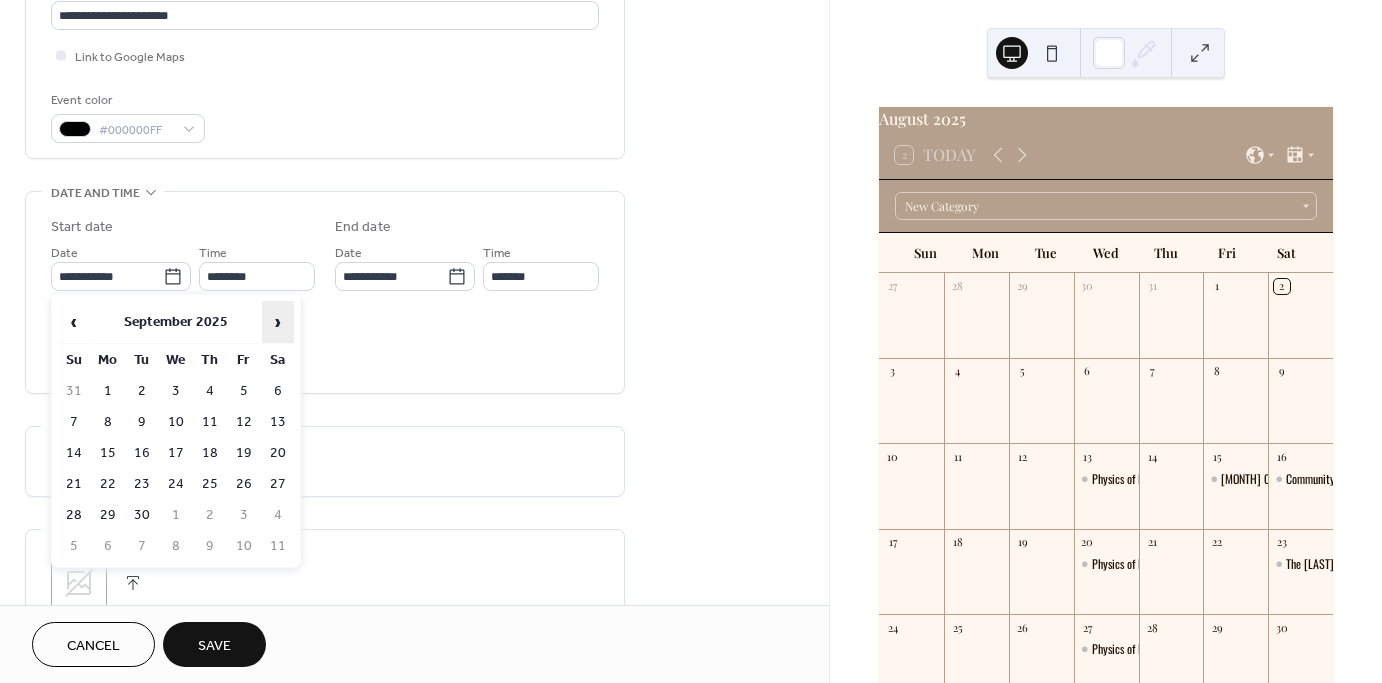 click on "›" at bounding box center [278, 322] 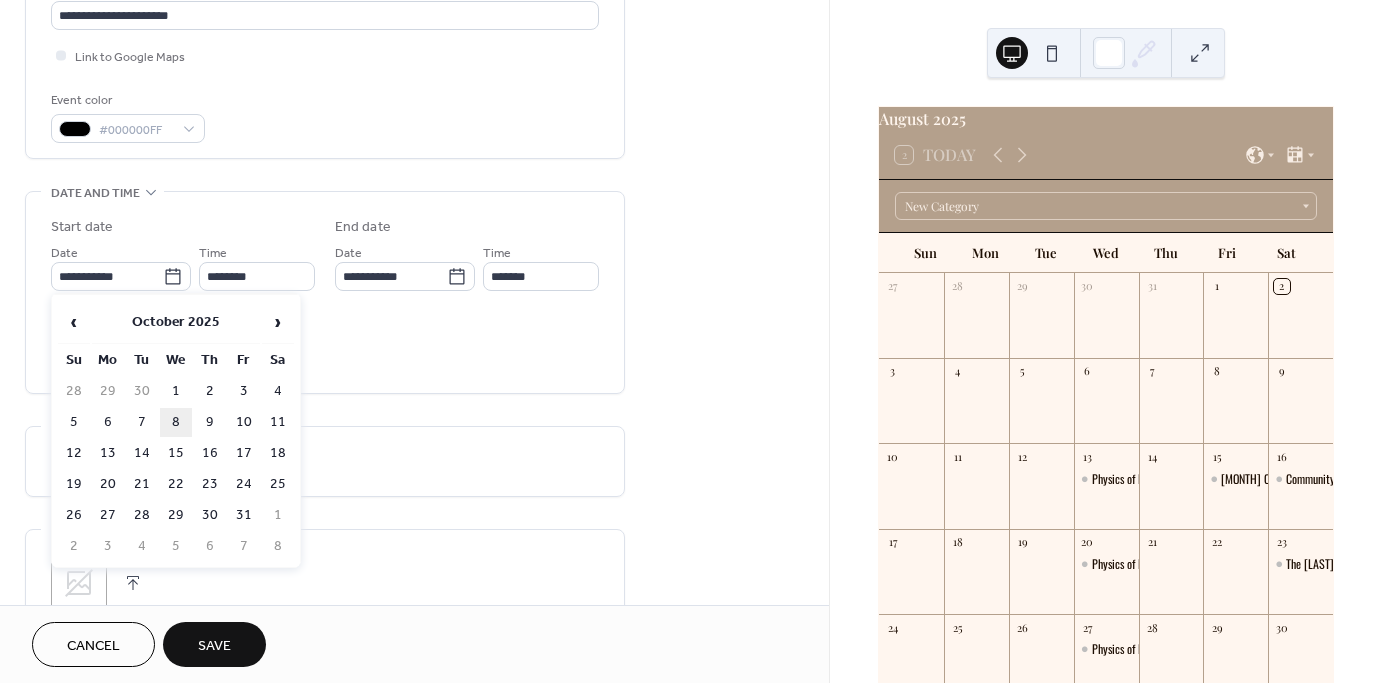 click on "8" at bounding box center (176, 422) 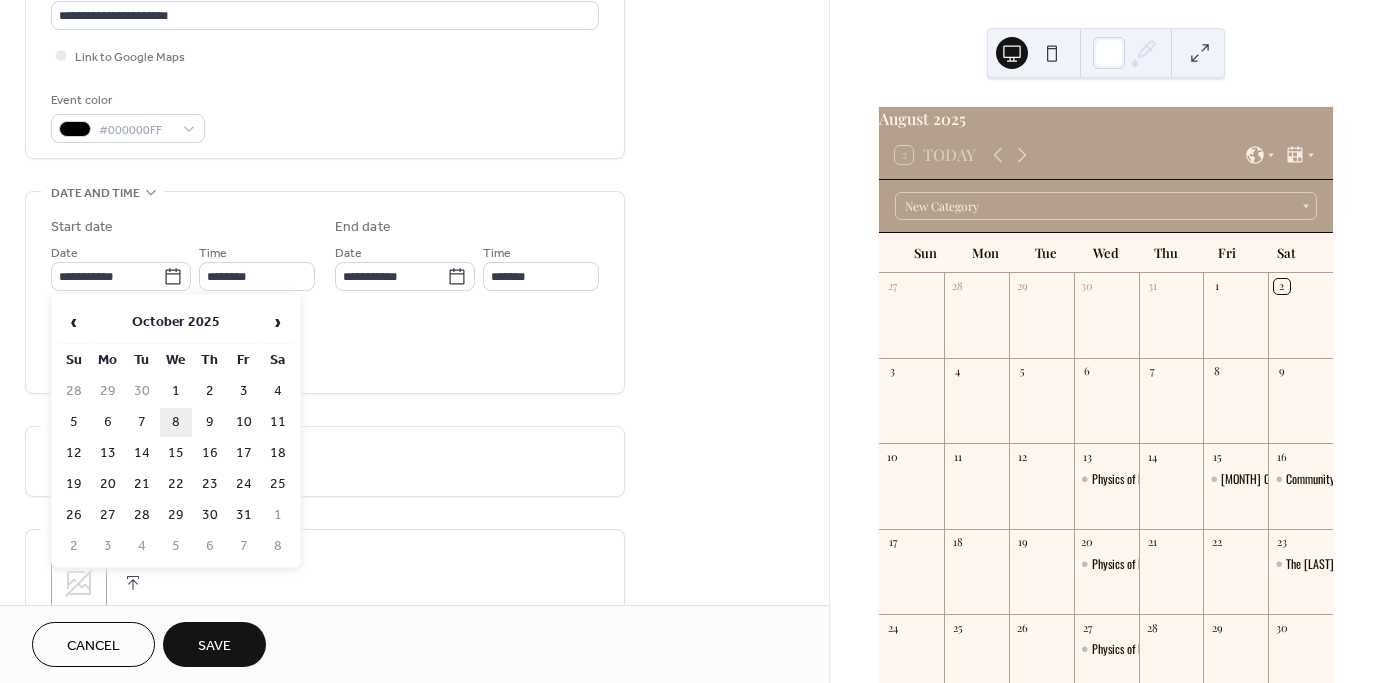 type on "**********" 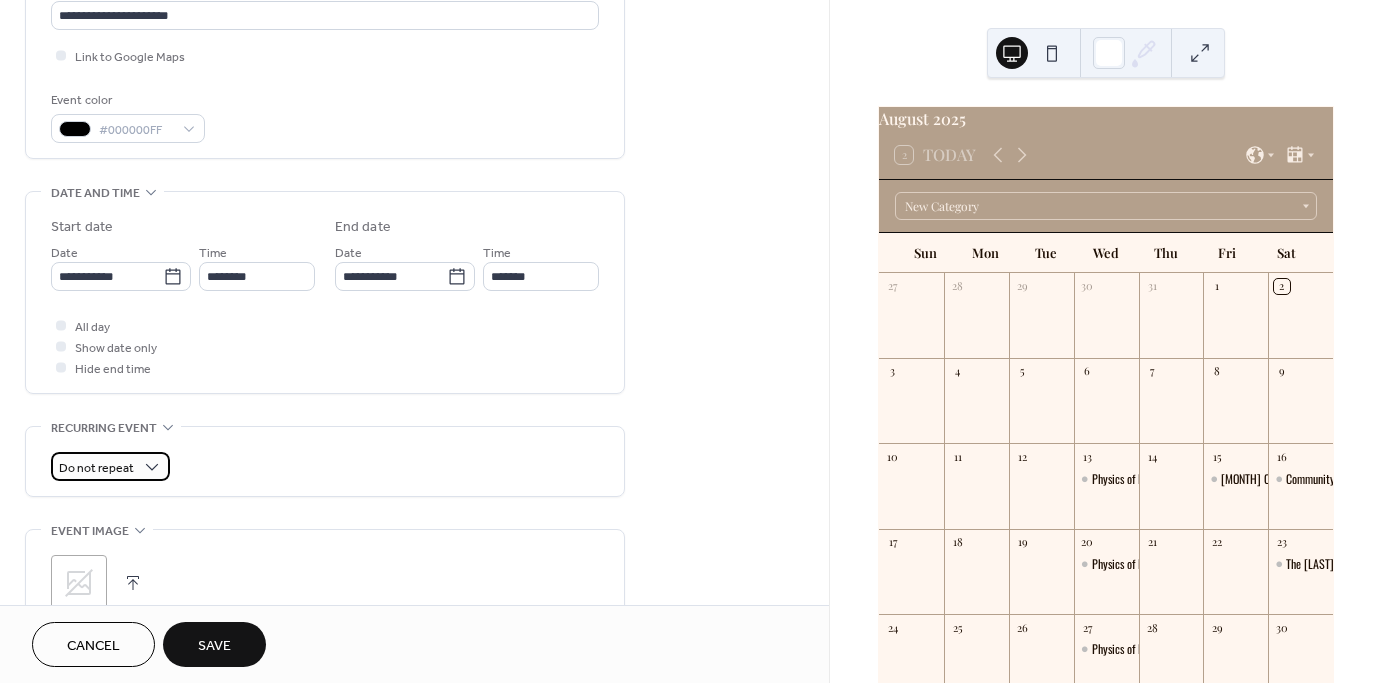 click on "Do not repeat" at bounding box center (96, 468) 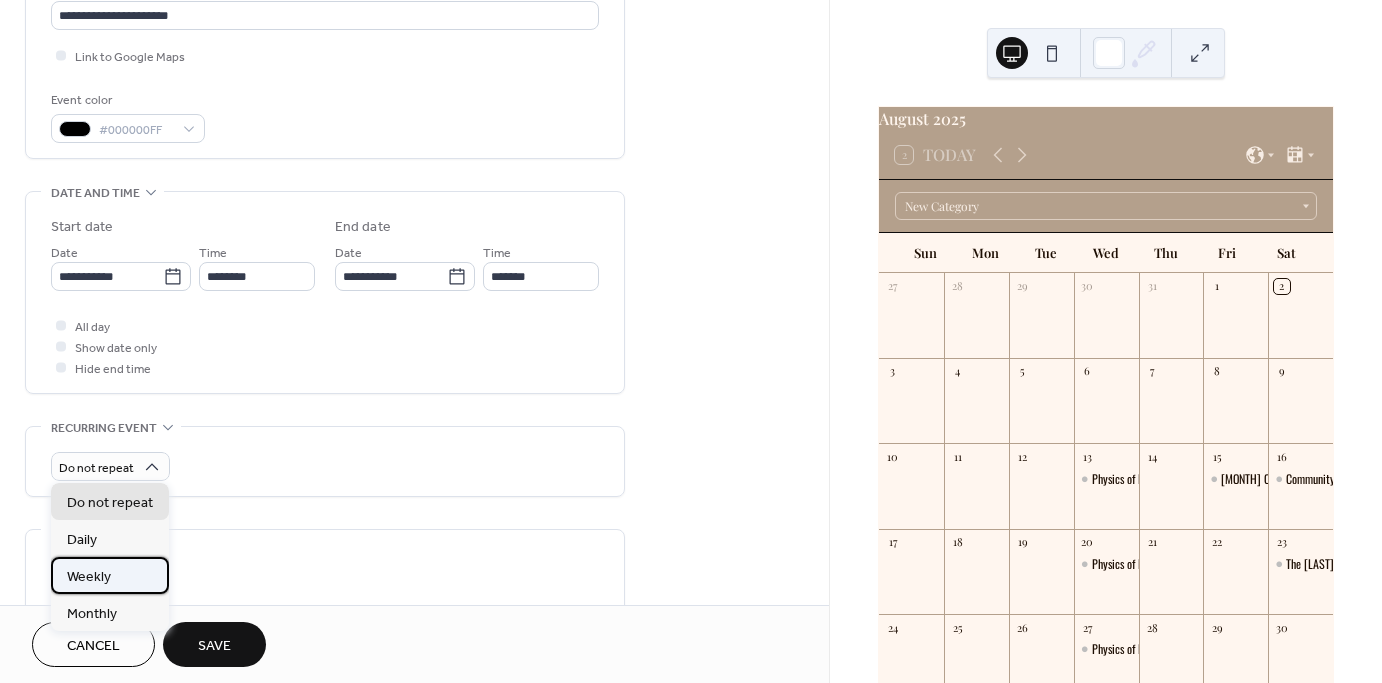 click on "Weekly" at bounding box center [110, 575] 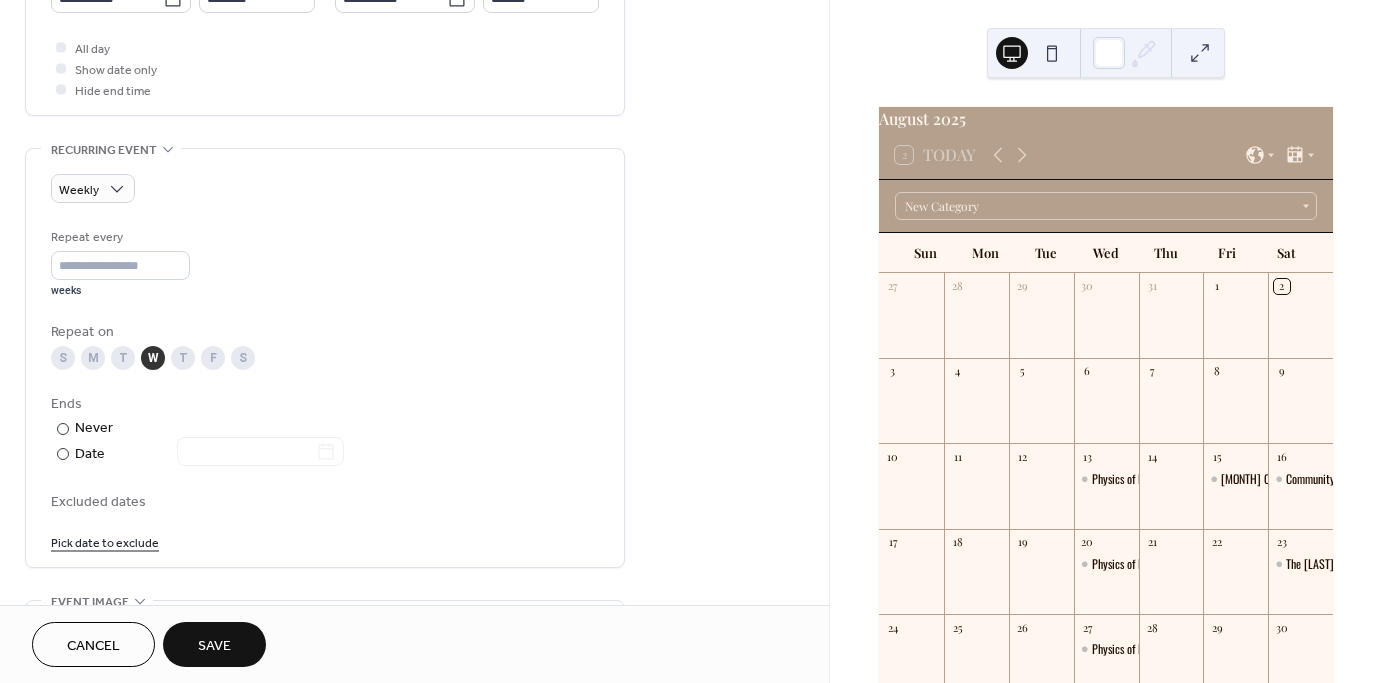 scroll, scrollTop: 740, scrollLeft: 0, axis: vertical 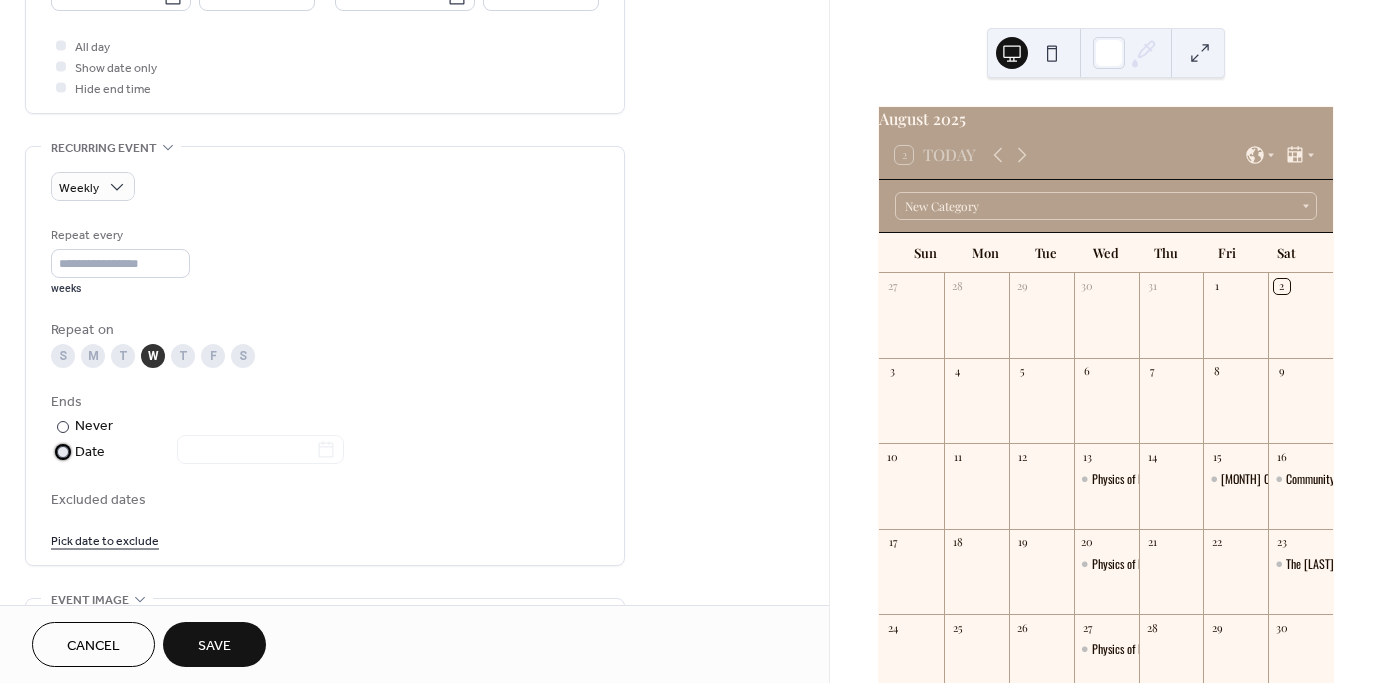 click on "Date" at bounding box center [209, 452] 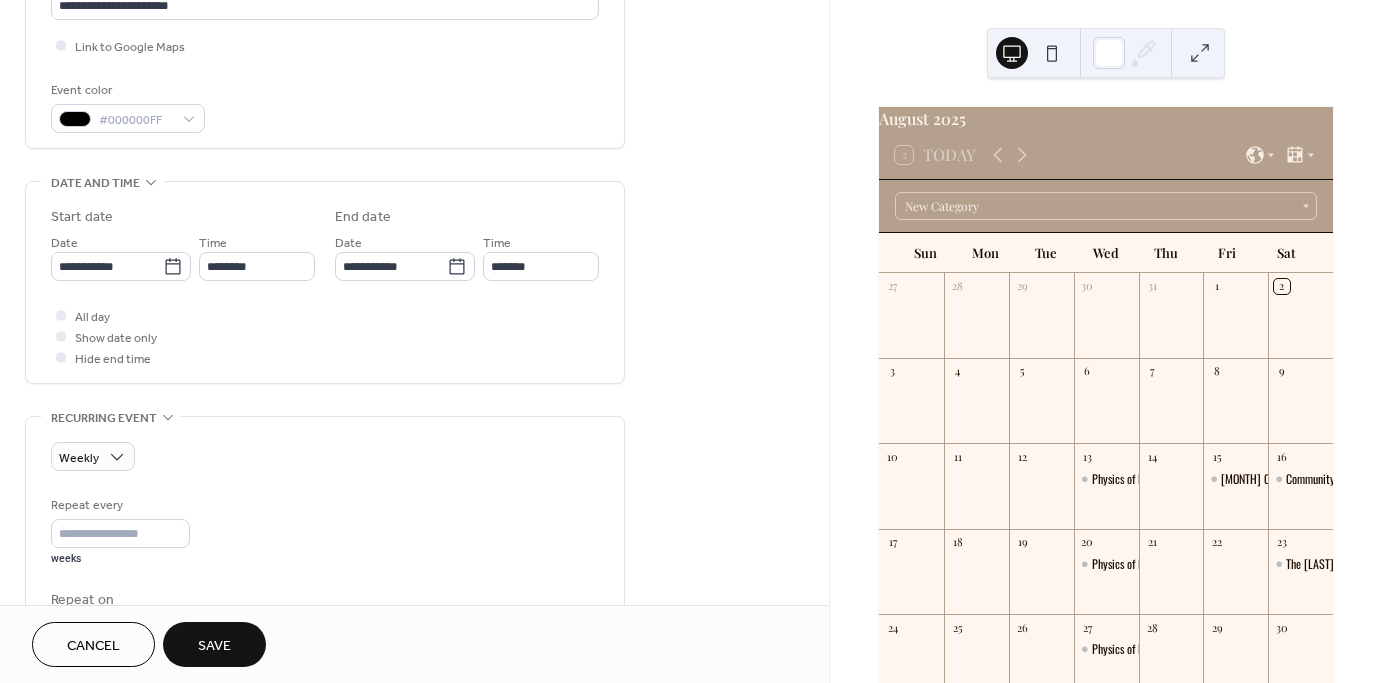 scroll, scrollTop: 458, scrollLeft: 0, axis: vertical 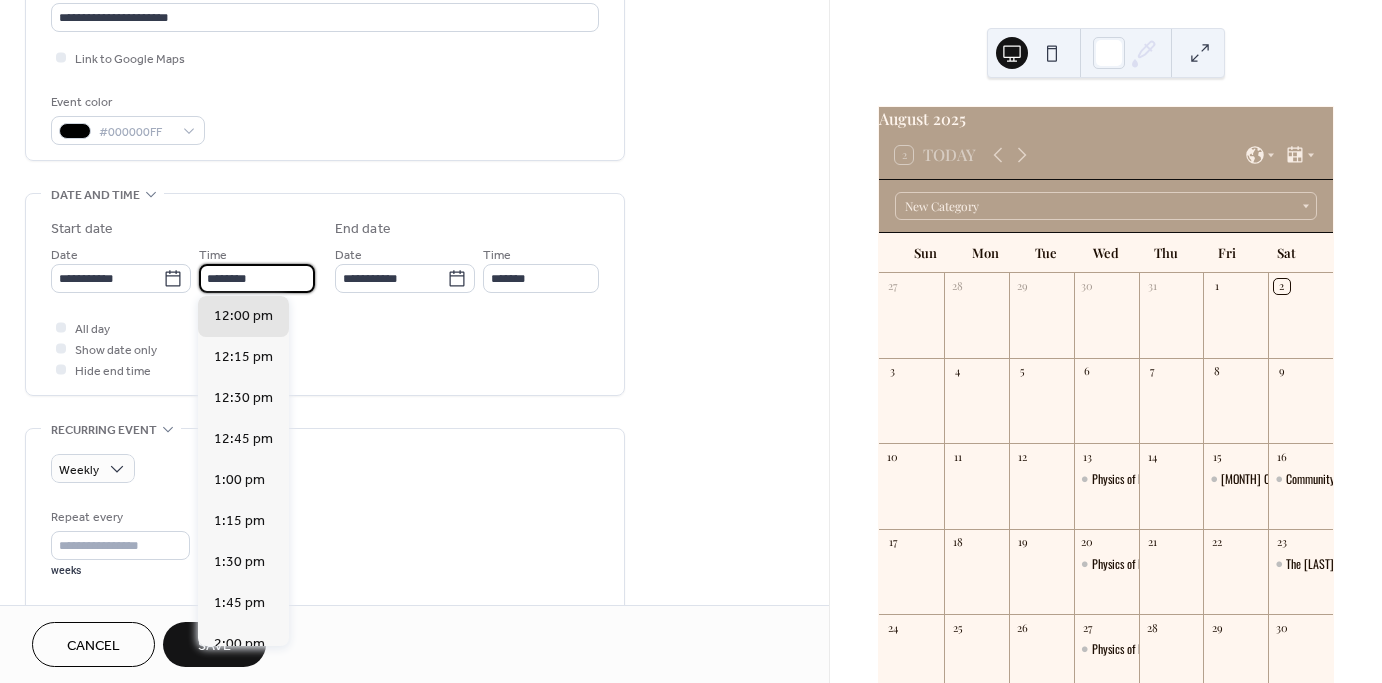 click on "********" at bounding box center [257, 278] 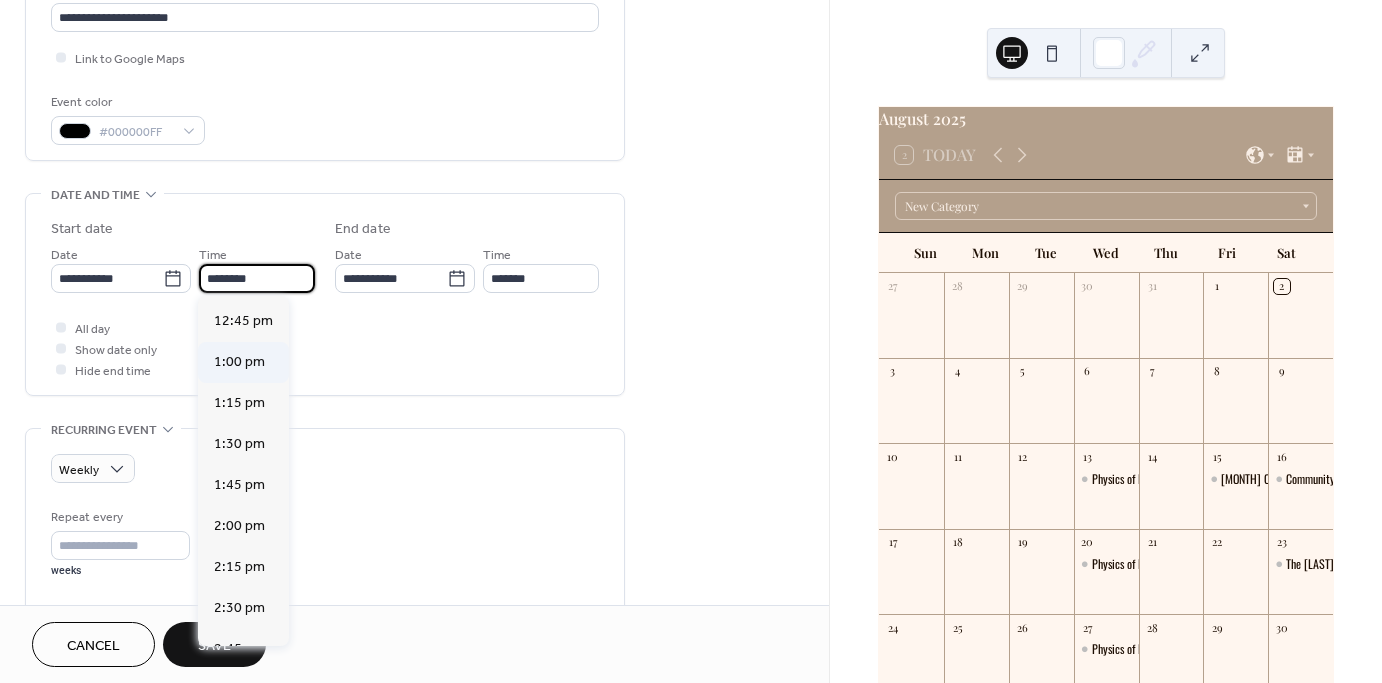 scroll, scrollTop: 2087, scrollLeft: 0, axis: vertical 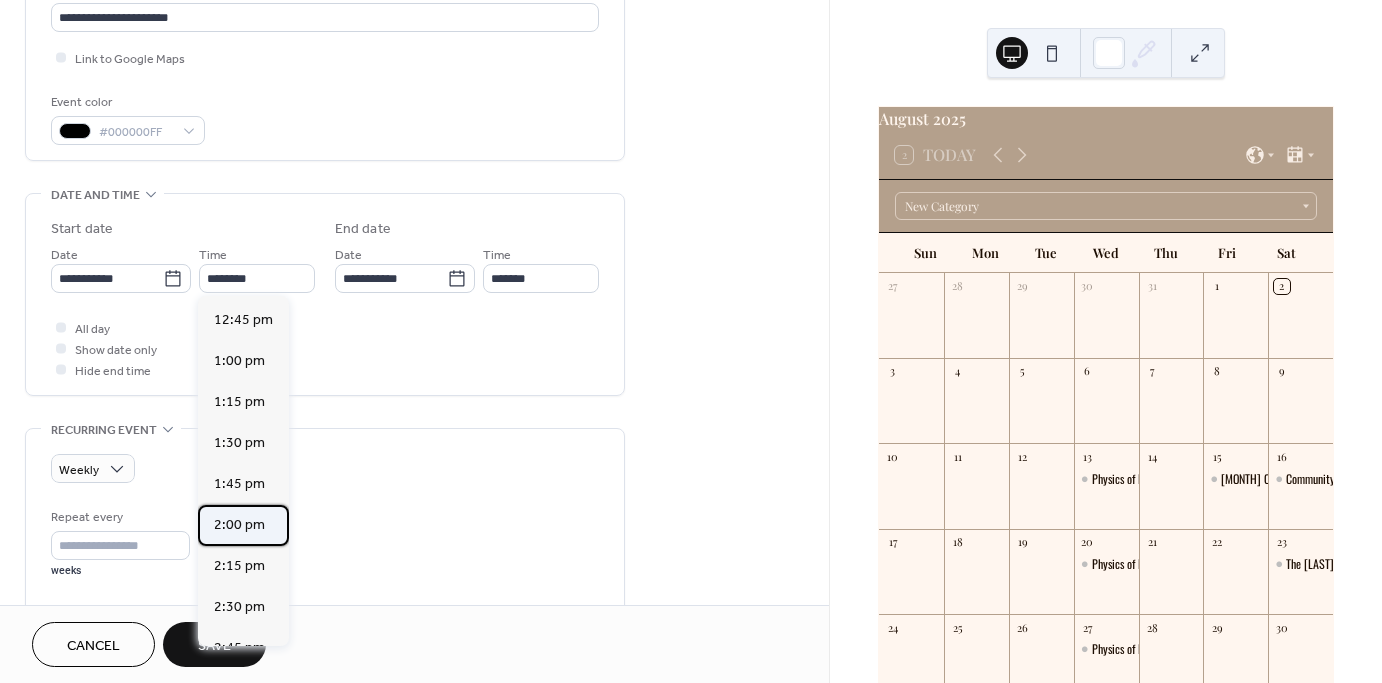 click on "2:00 pm" at bounding box center (239, 524) 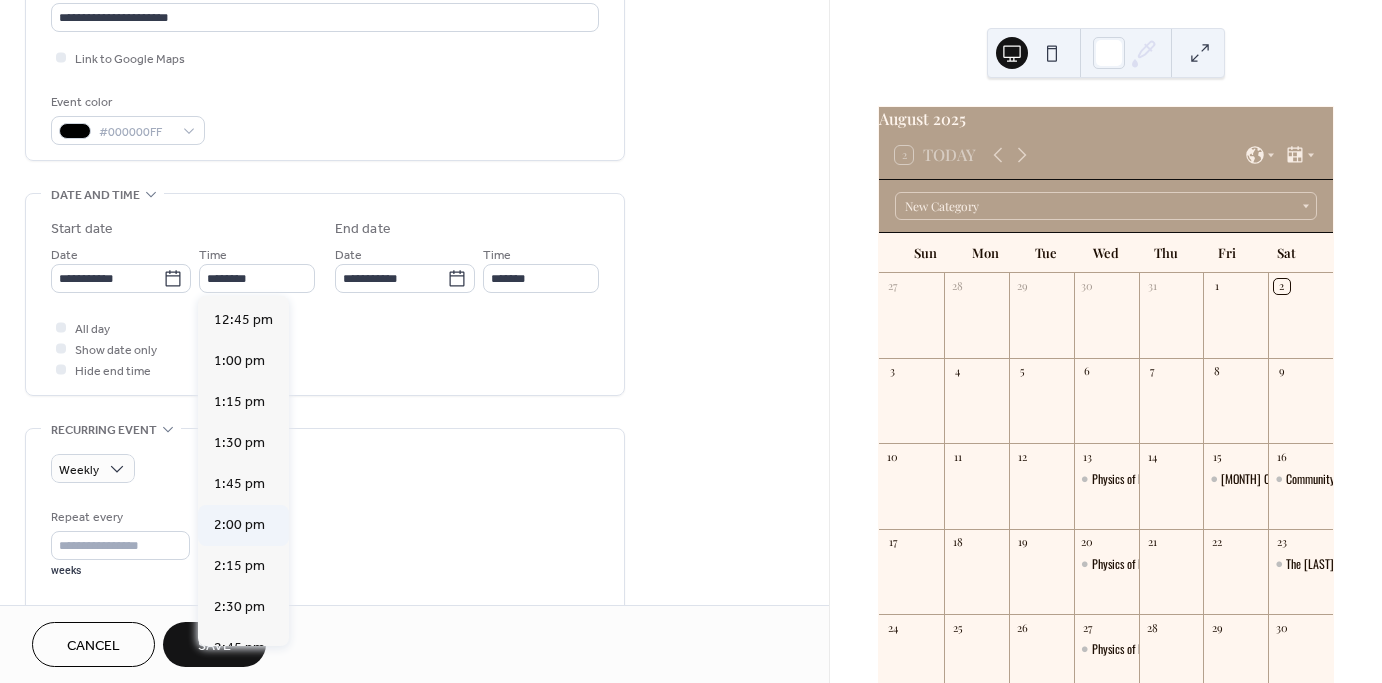 type on "*******" 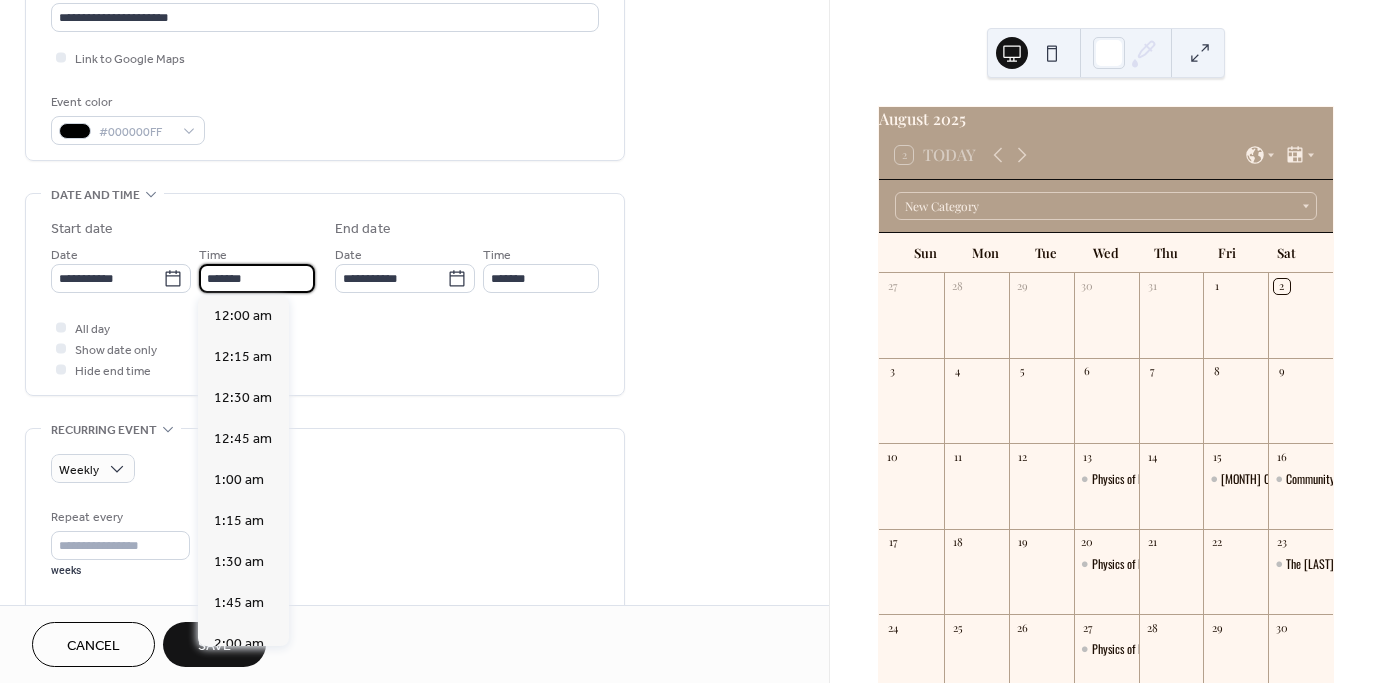 click on "*******" at bounding box center (257, 278) 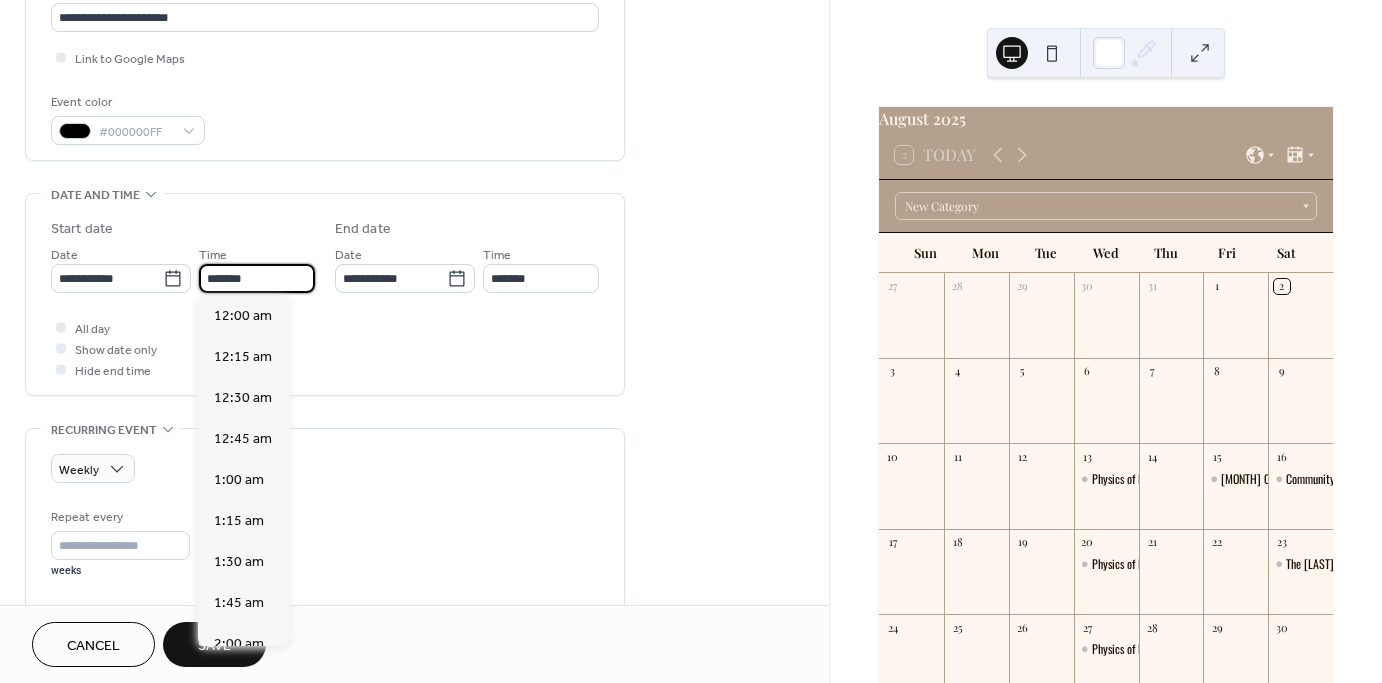 scroll, scrollTop: 2296, scrollLeft: 0, axis: vertical 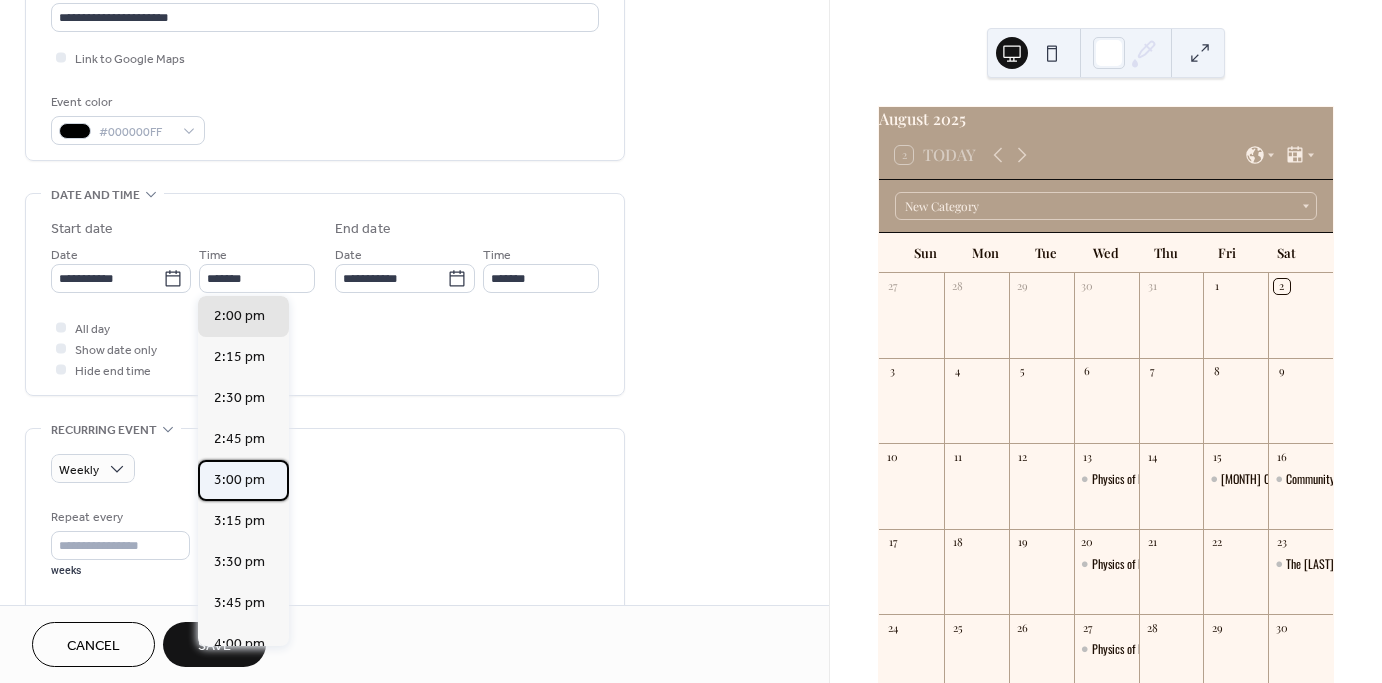 click on "3:00 pm" at bounding box center [239, 479] 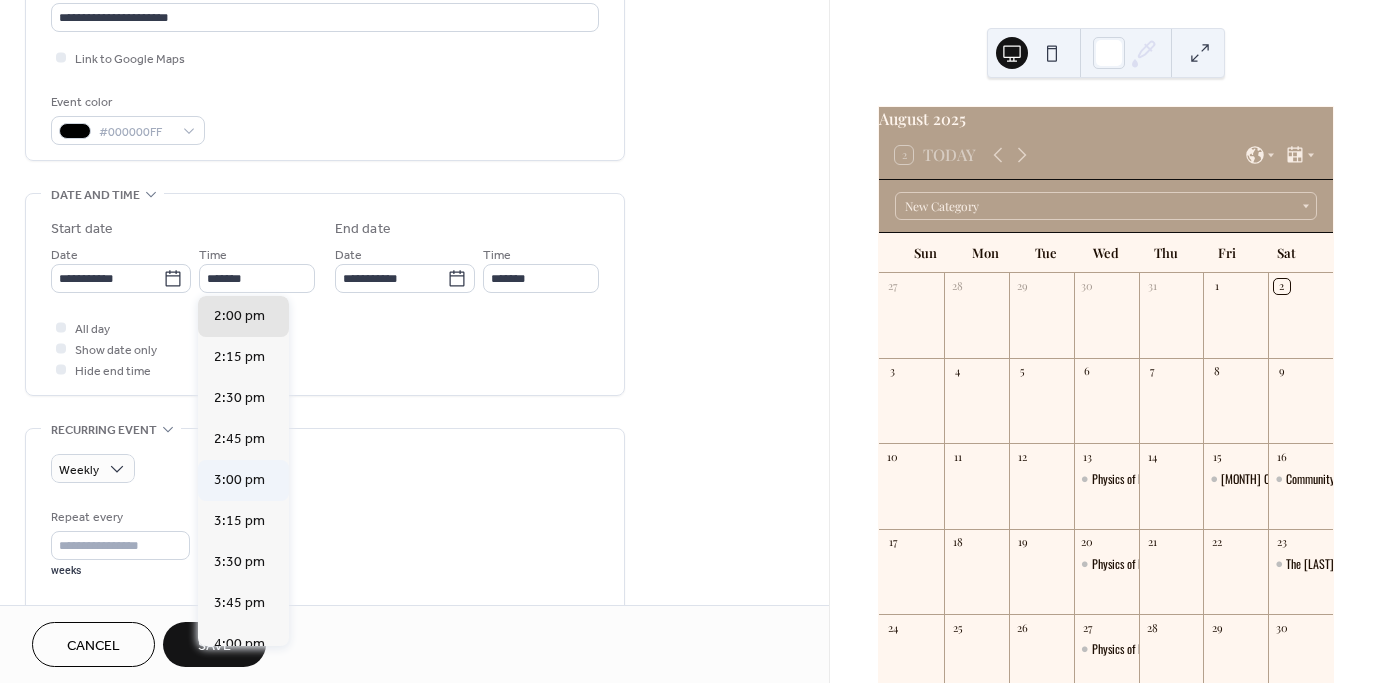type on "*******" 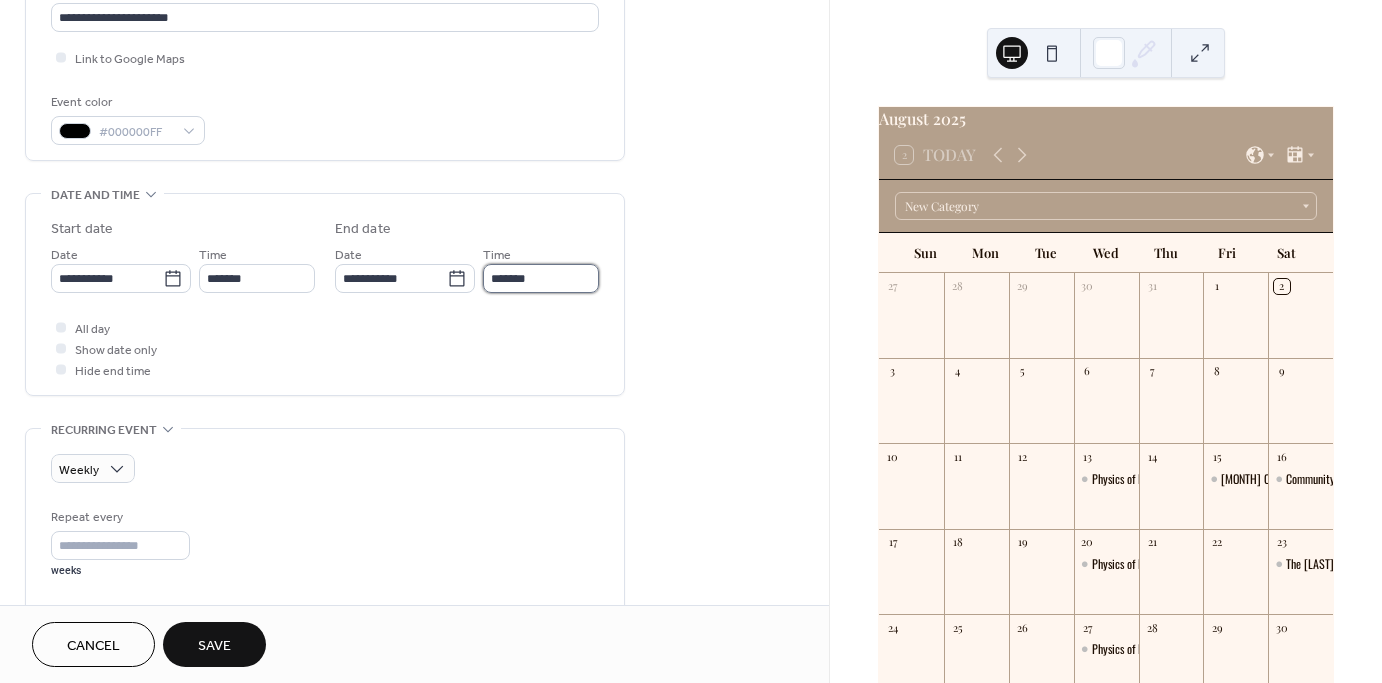 click on "*******" at bounding box center (541, 278) 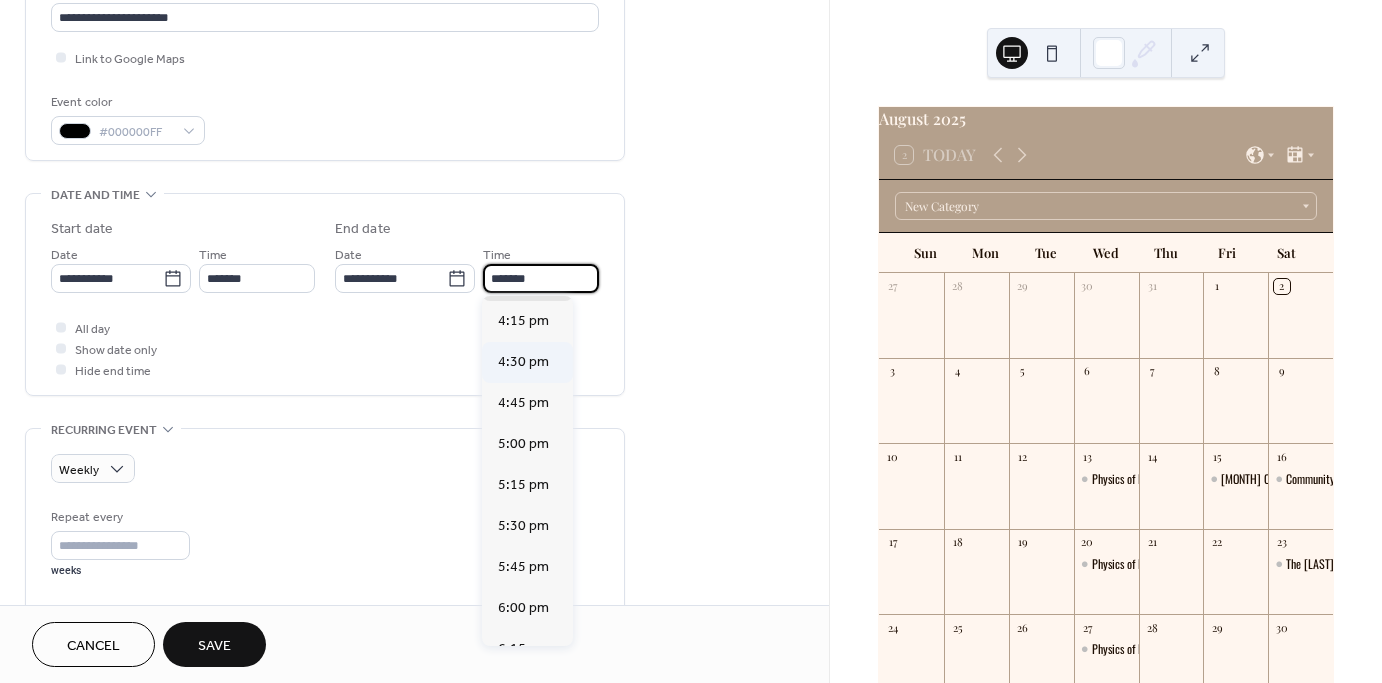 scroll, scrollTop: 222, scrollLeft: 0, axis: vertical 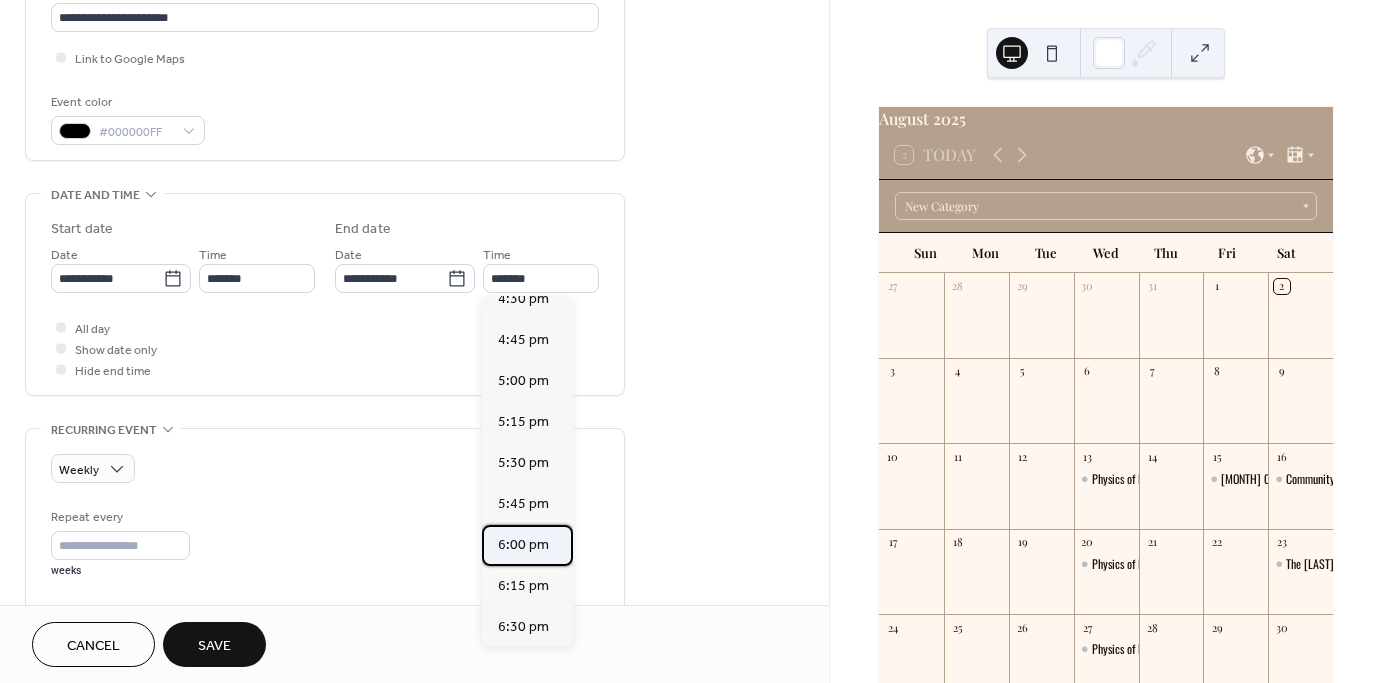 click on "6:00 pm" at bounding box center (523, 544) 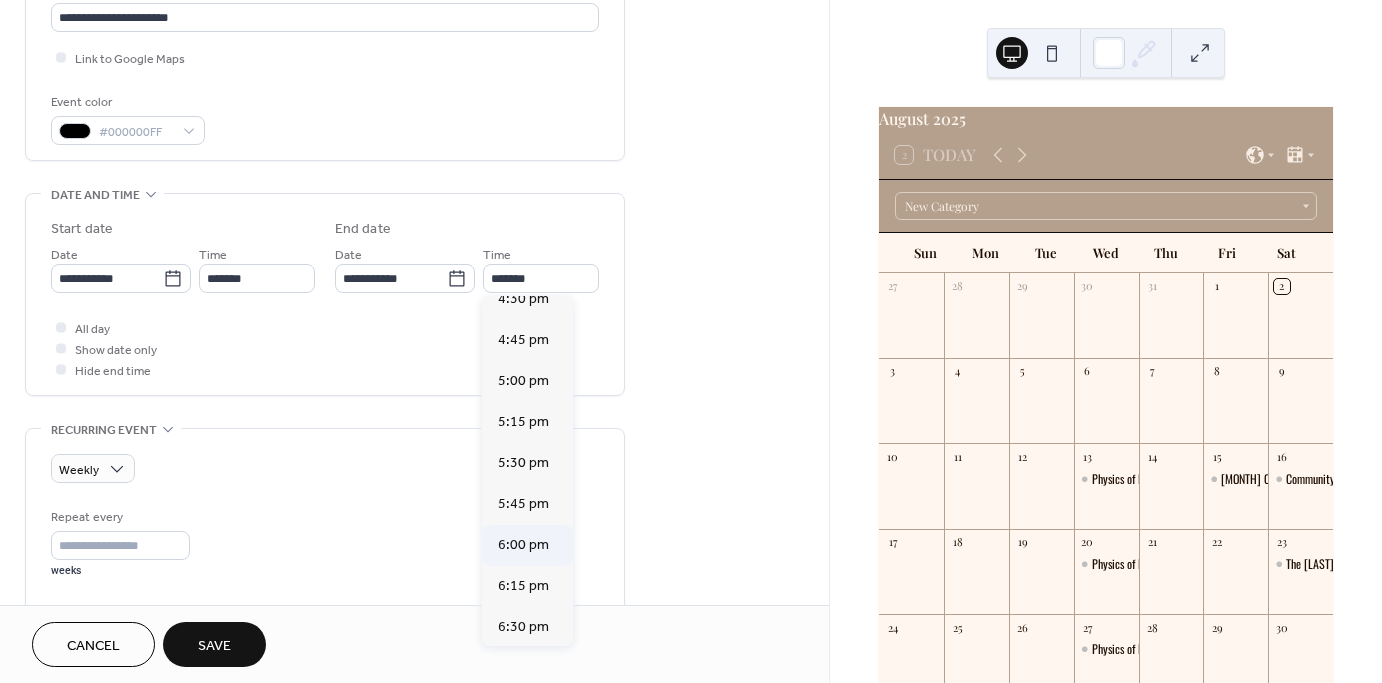 type on "*******" 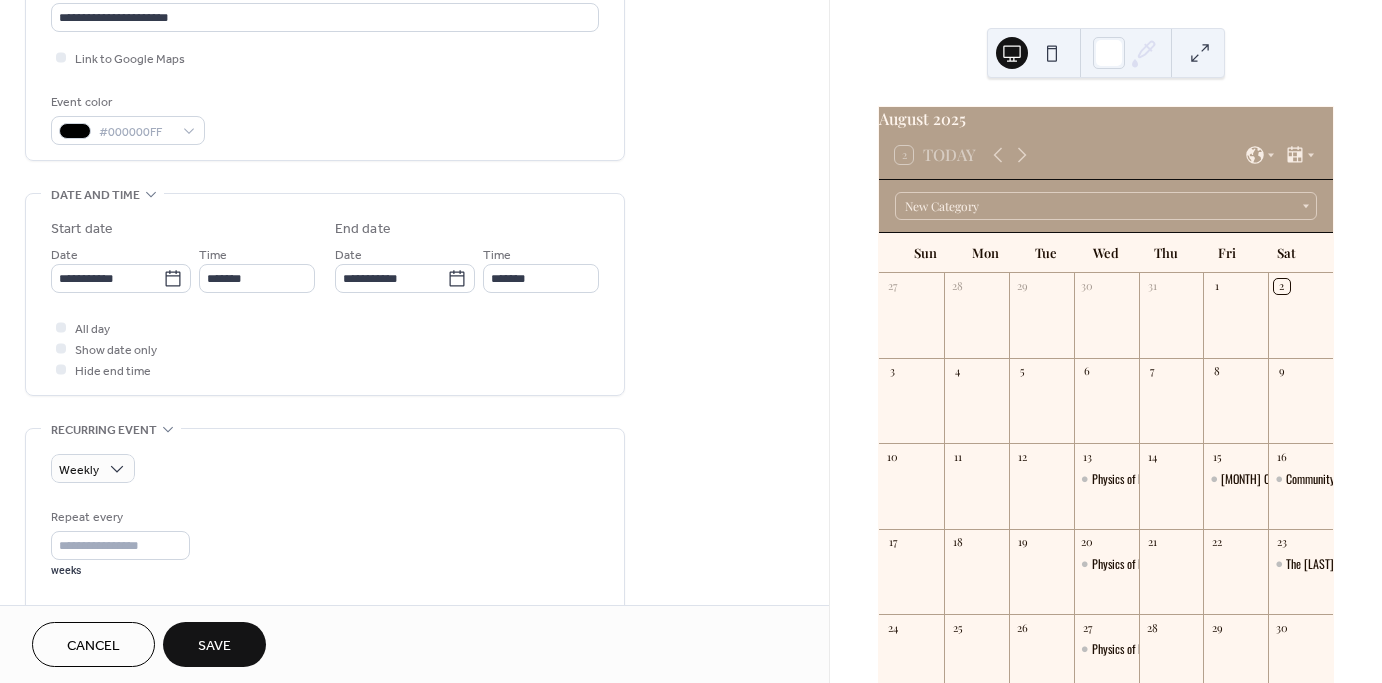 click on "All day Show date only Hide end time" at bounding box center (325, 348) 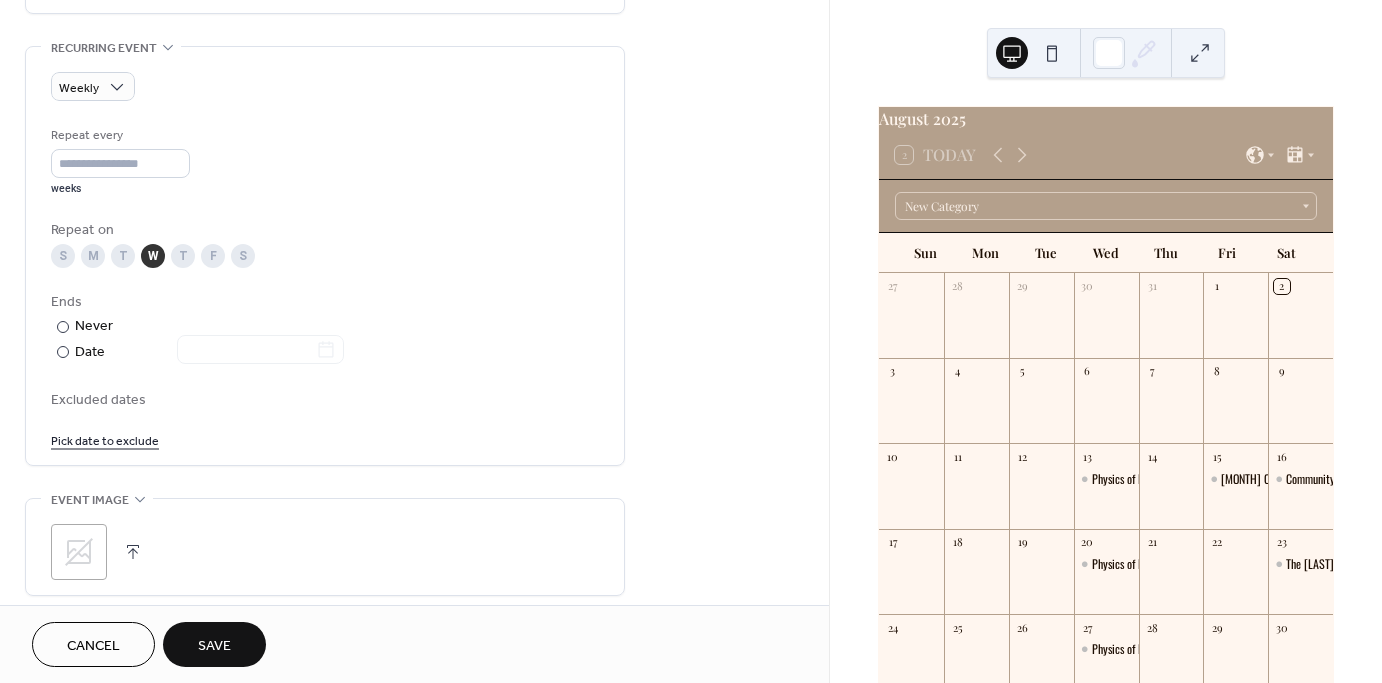 scroll, scrollTop: 846, scrollLeft: 0, axis: vertical 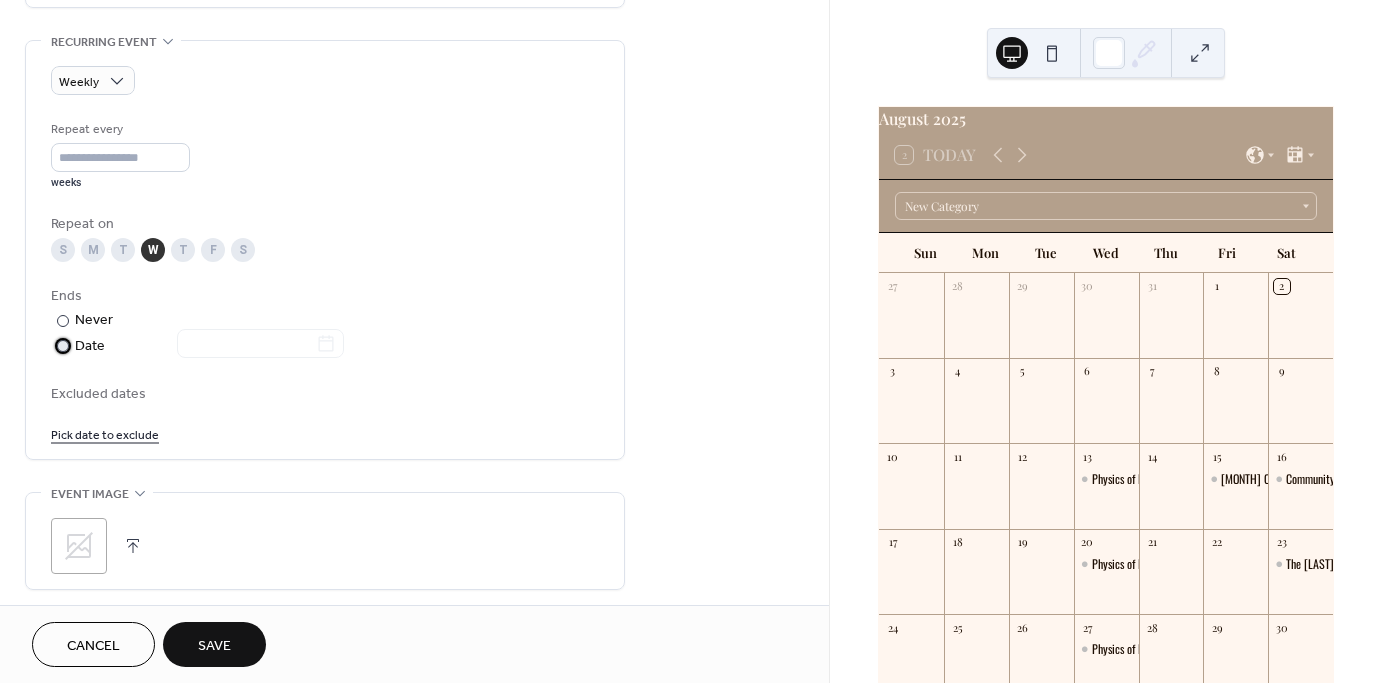 click on "Date" at bounding box center (209, 346) 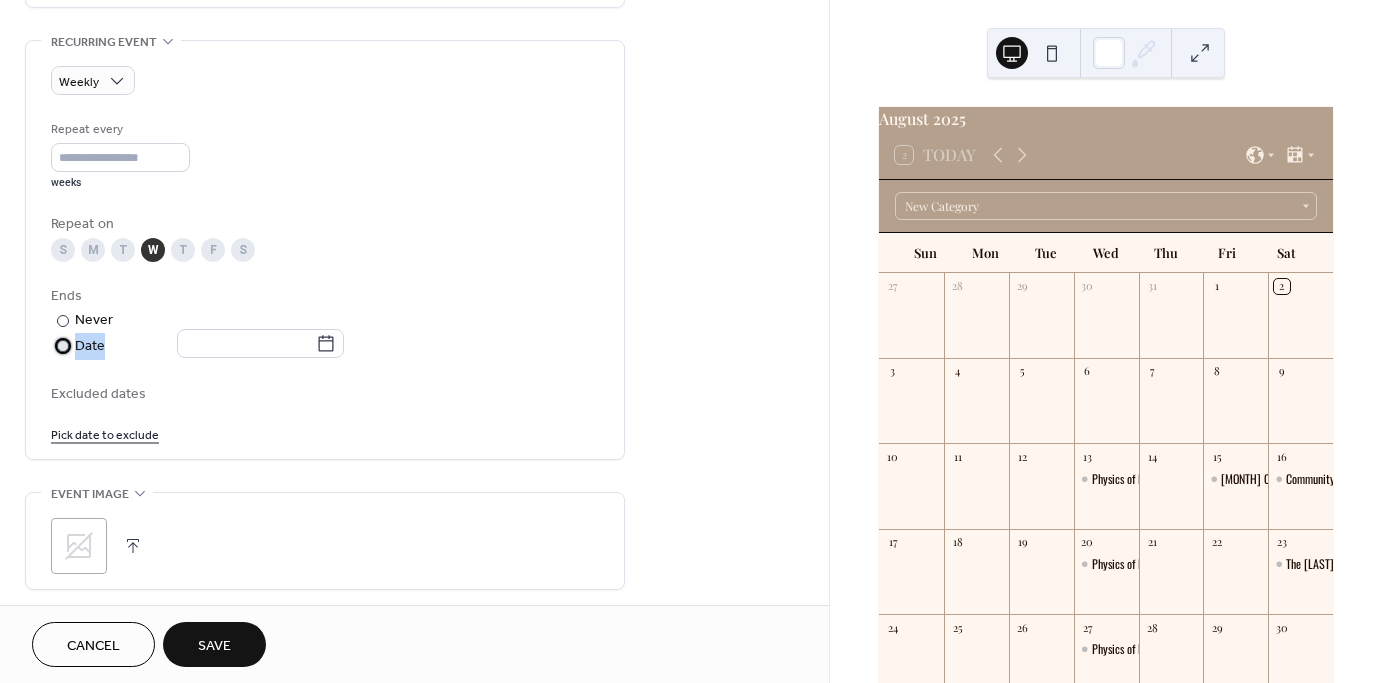 click on "Date" at bounding box center (209, 346) 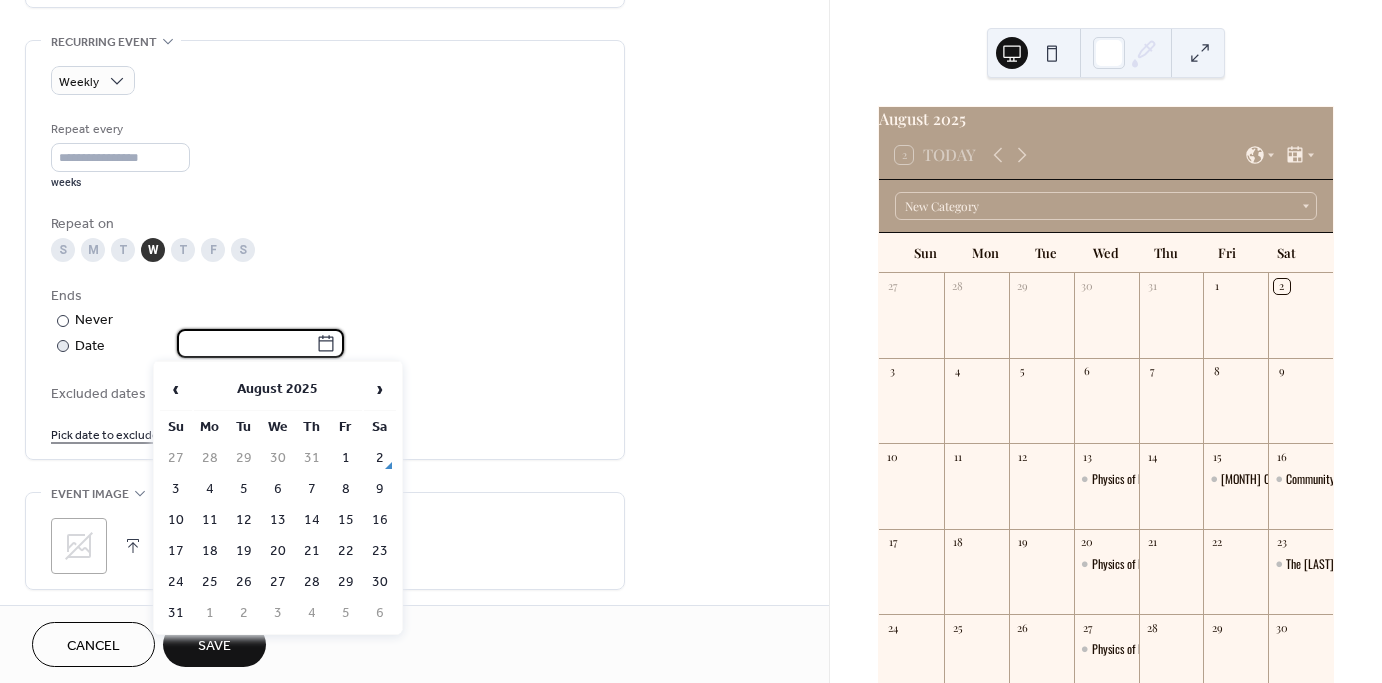 click at bounding box center (246, 343) 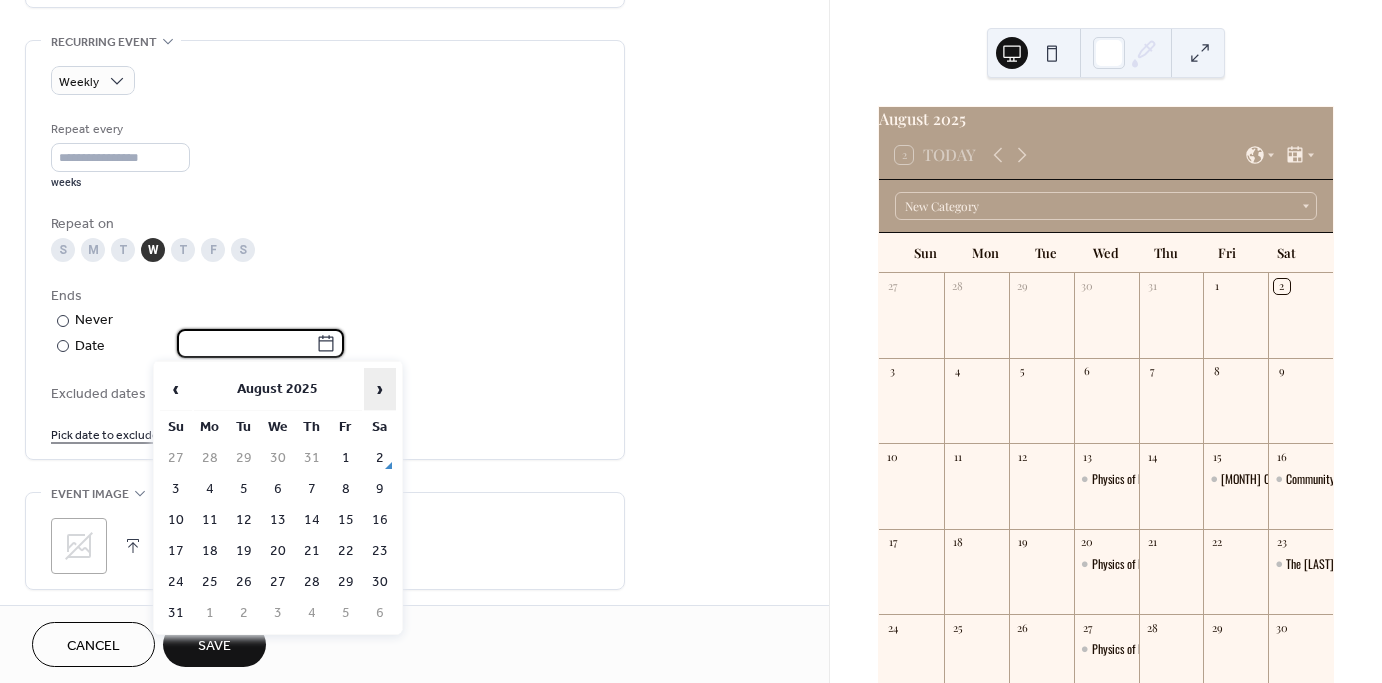 click on "›" at bounding box center (380, 389) 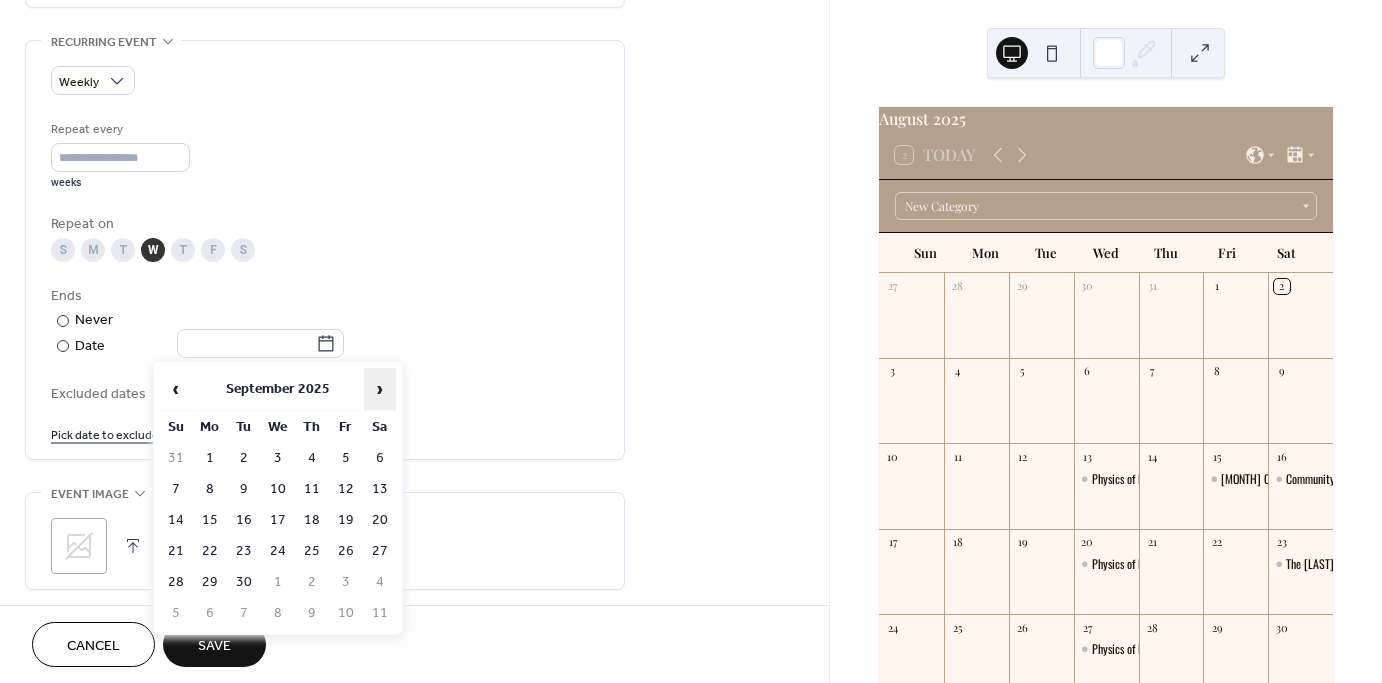 click on "›" at bounding box center [380, 389] 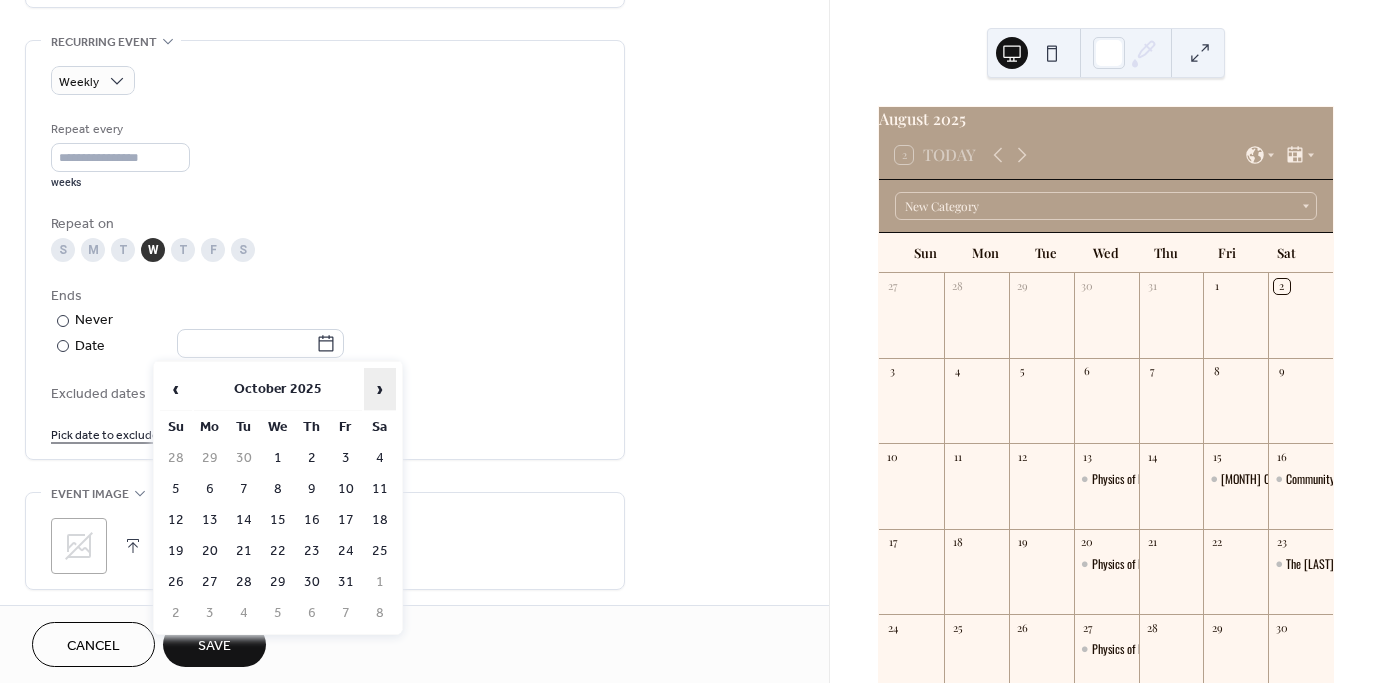 click on "›" at bounding box center (380, 389) 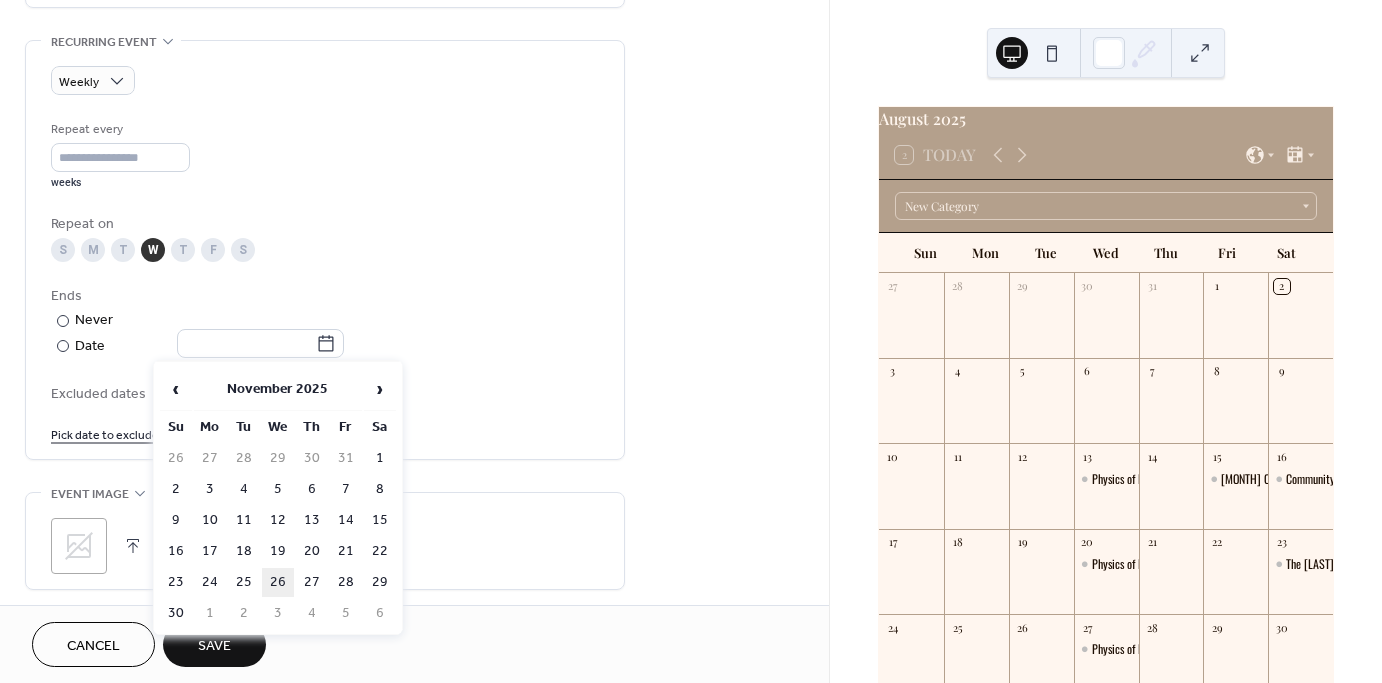 click on "26" at bounding box center [278, 582] 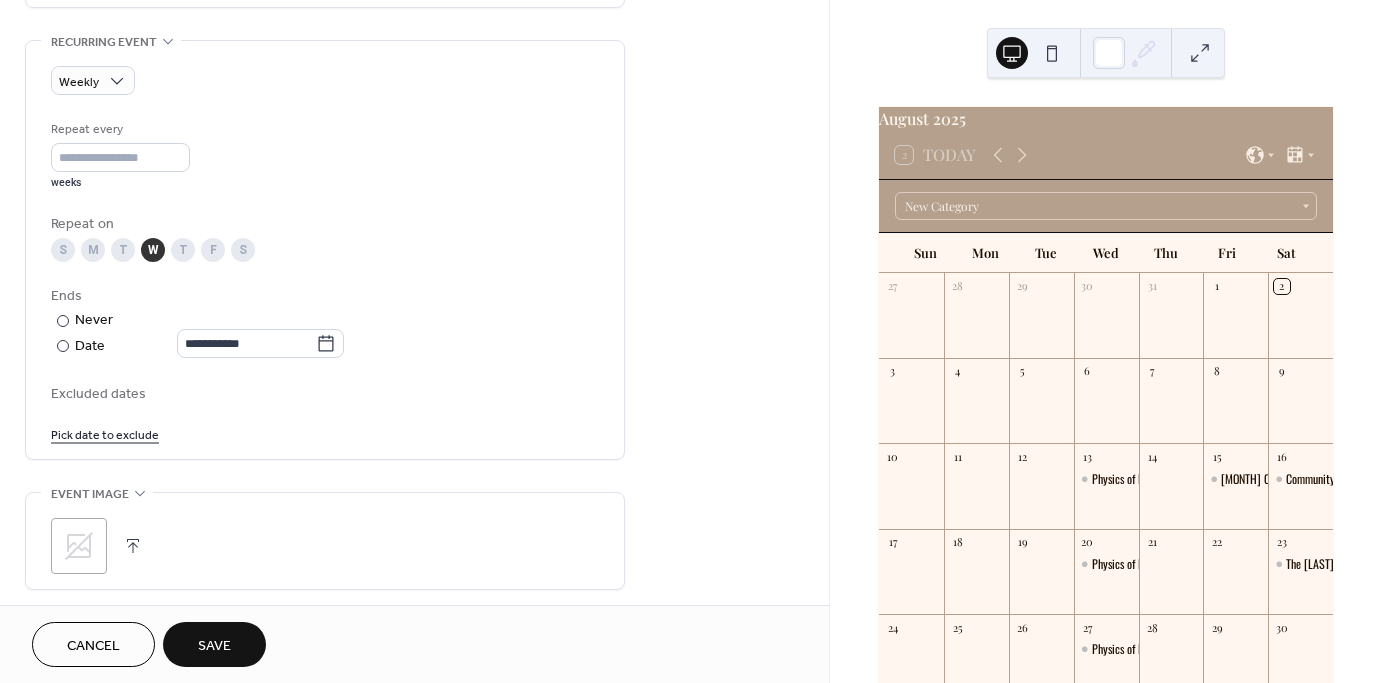 click on "**********" at bounding box center [325, 322] 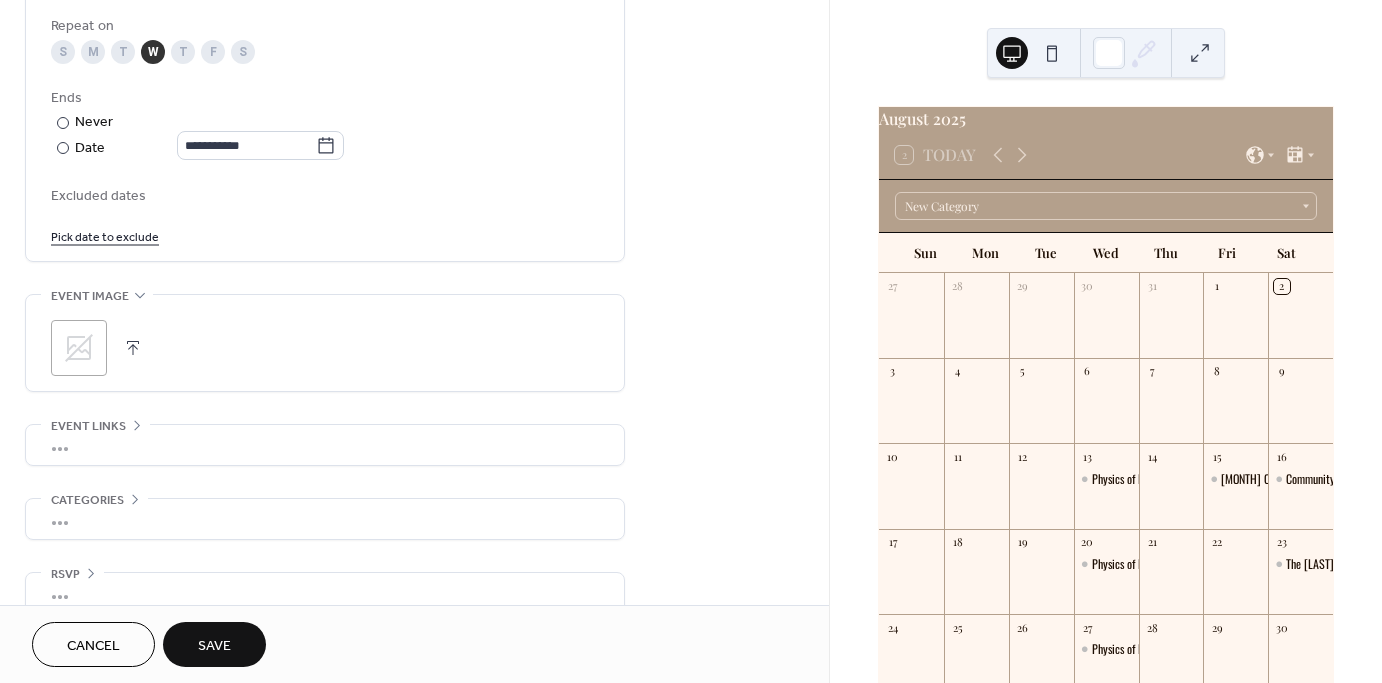 scroll, scrollTop: 1070, scrollLeft: 0, axis: vertical 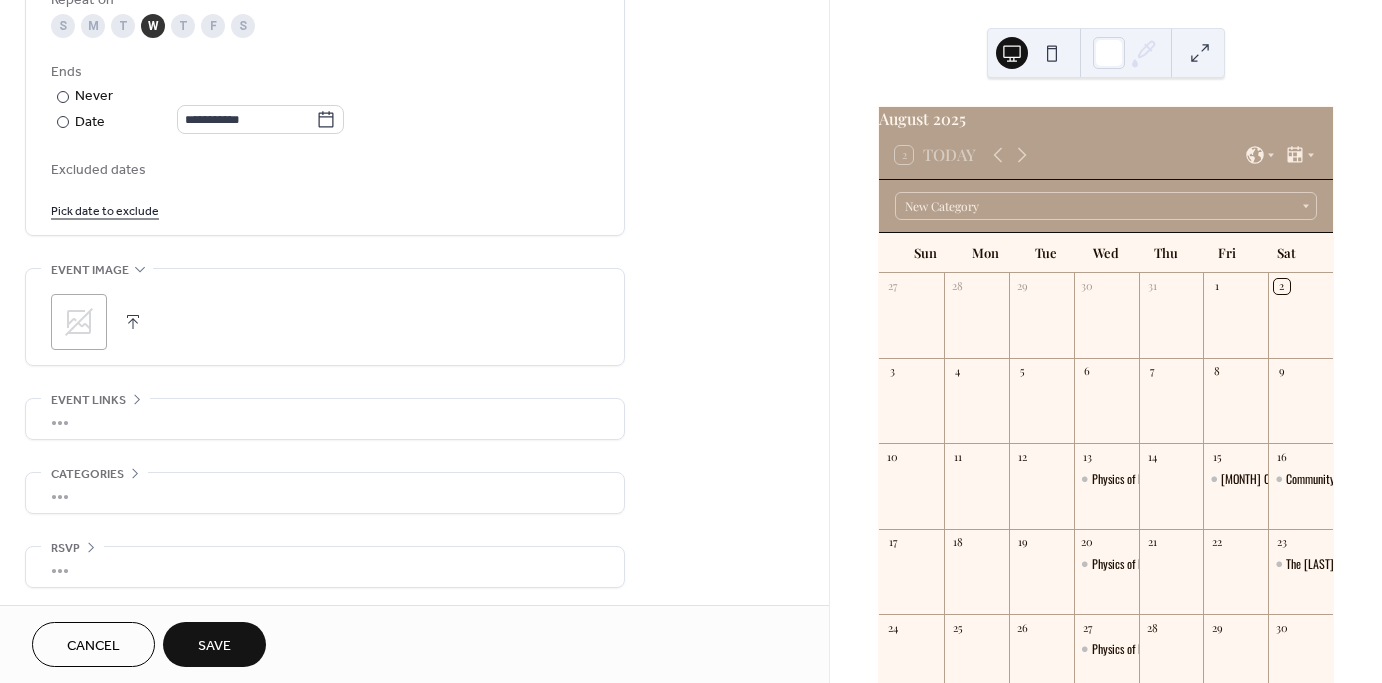 click 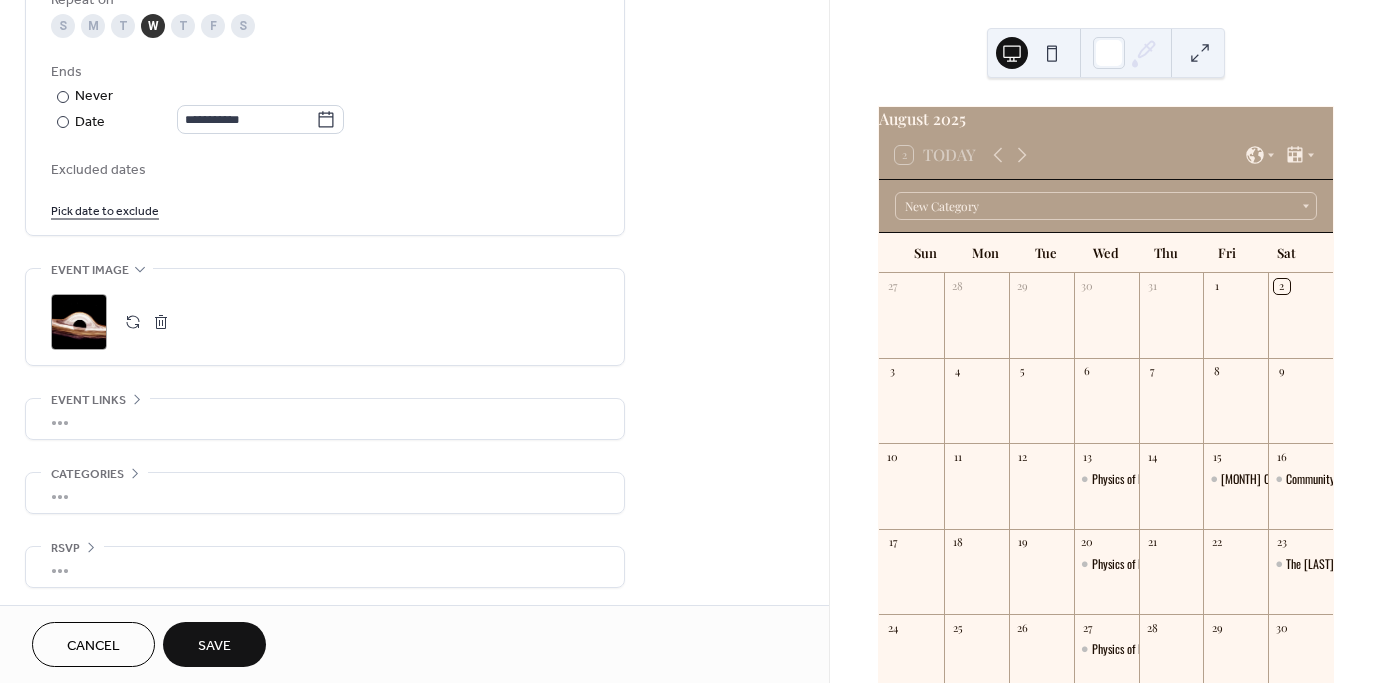 click on "•••" at bounding box center (325, 493) 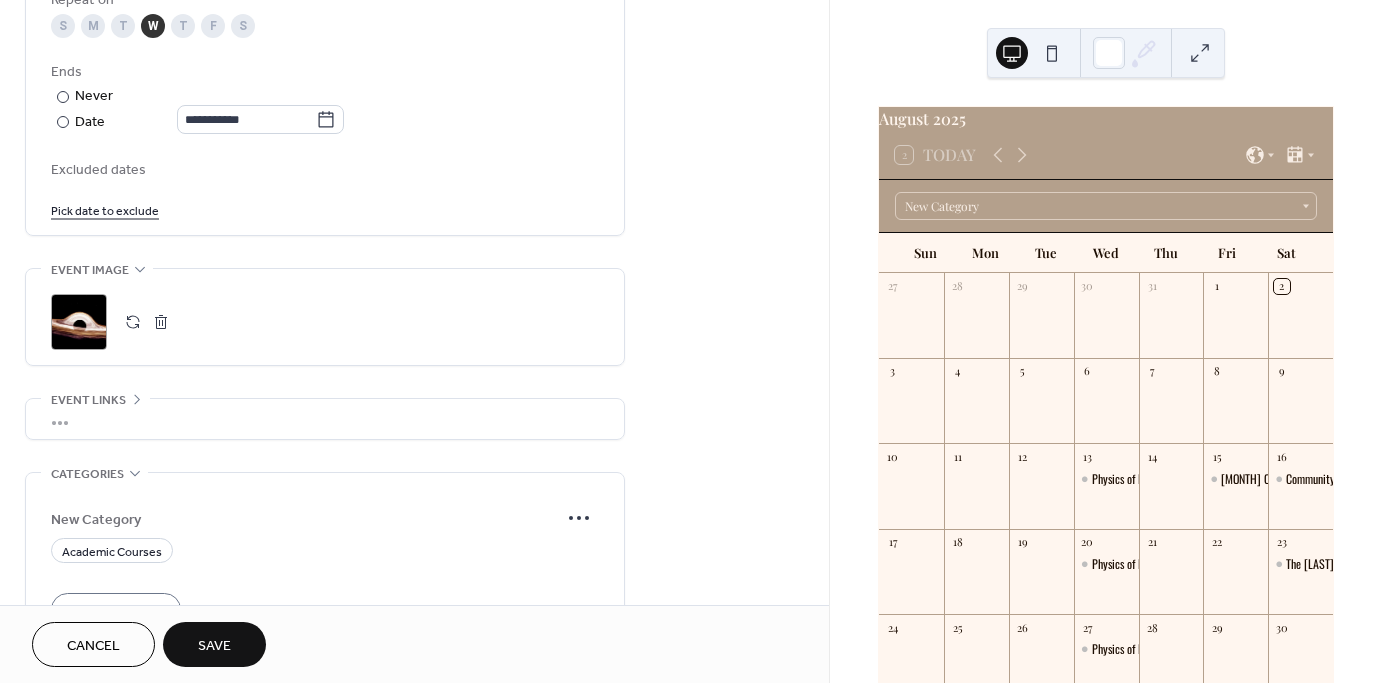 scroll, scrollTop: 1197, scrollLeft: 0, axis: vertical 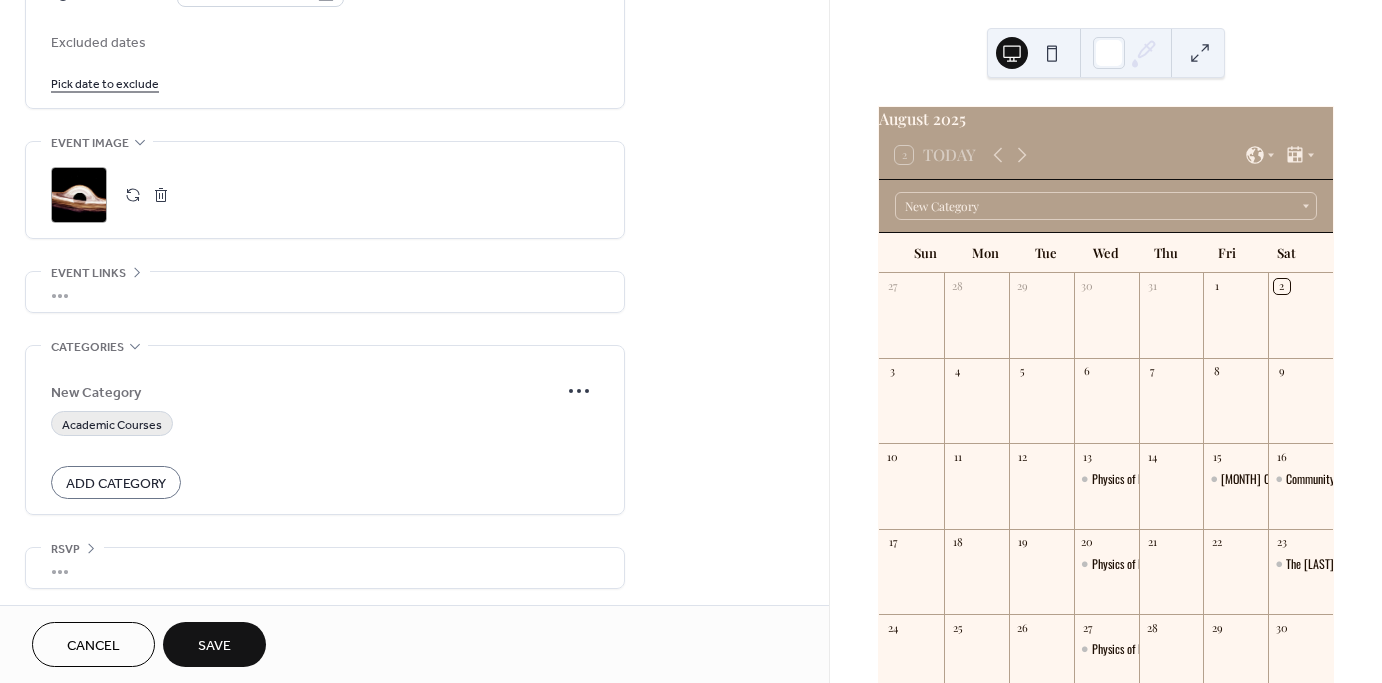 click on "Academic Courses" at bounding box center (112, 425) 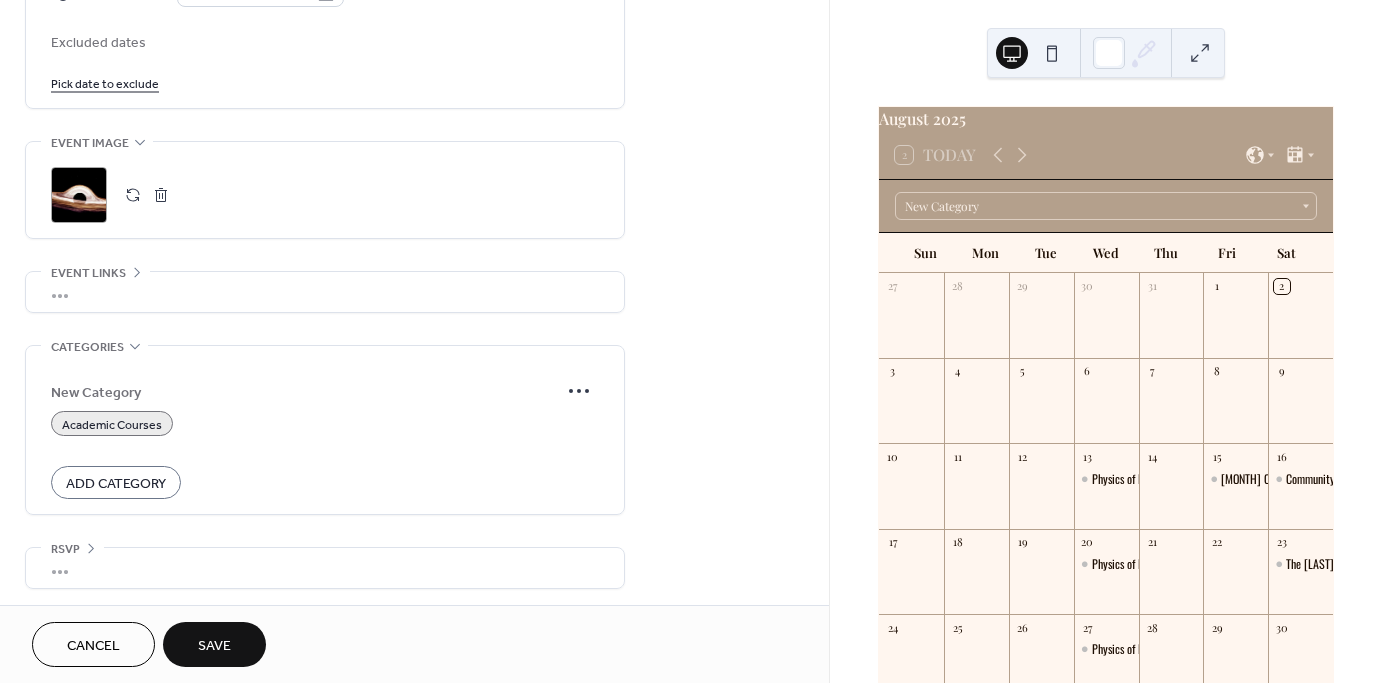 click on "**********" at bounding box center [414, -239] 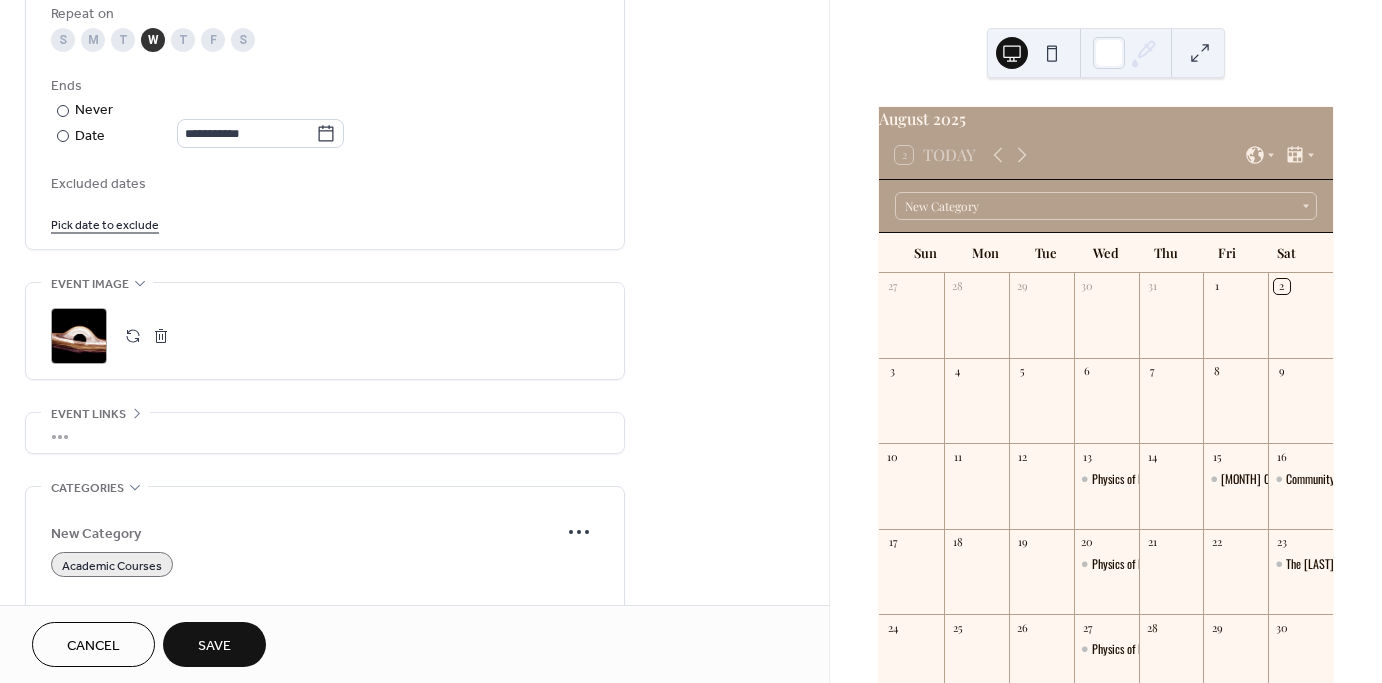 scroll, scrollTop: 1054, scrollLeft: 0, axis: vertical 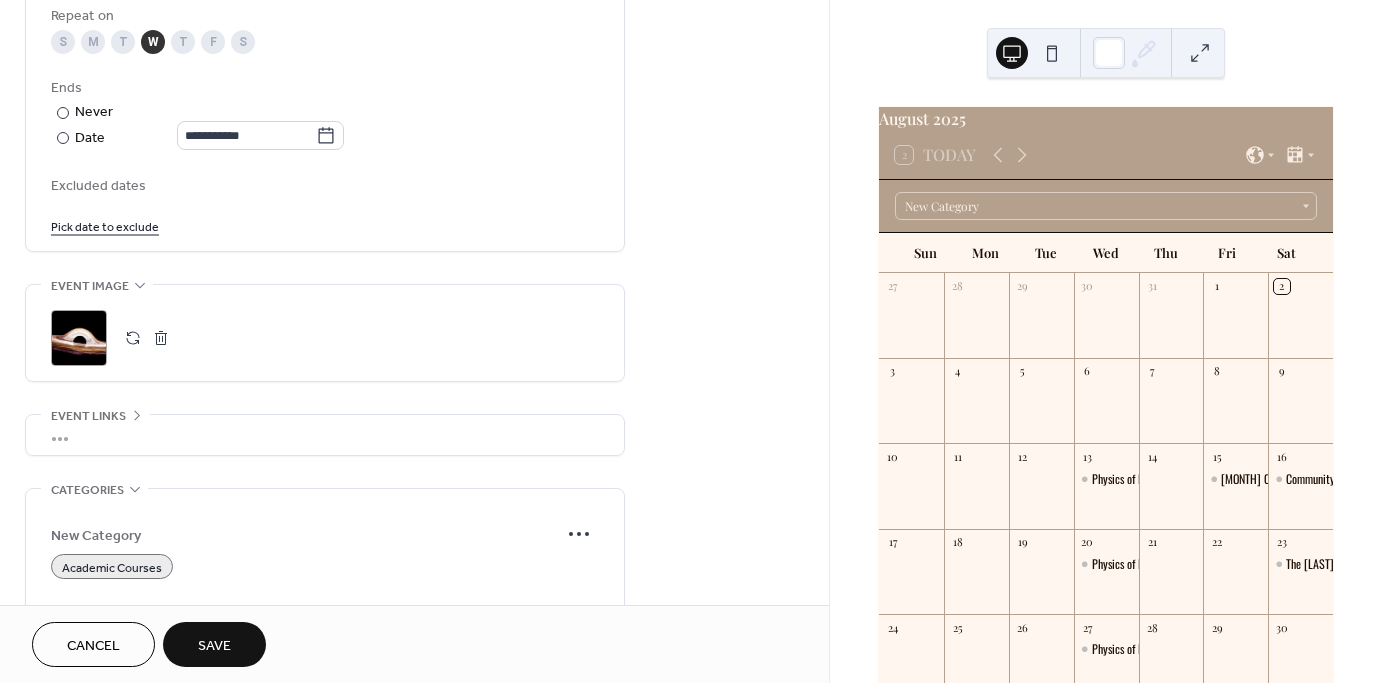 click on "•••" at bounding box center [325, 435] 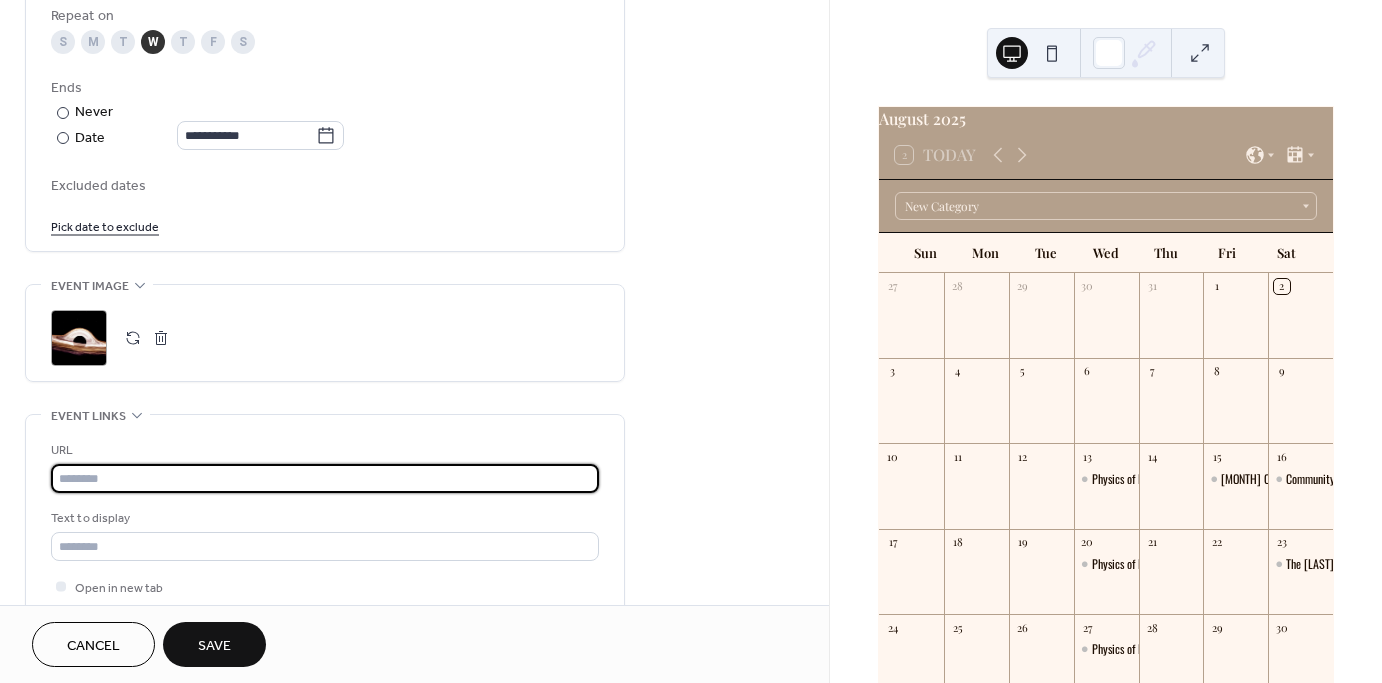click at bounding box center (325, 478) 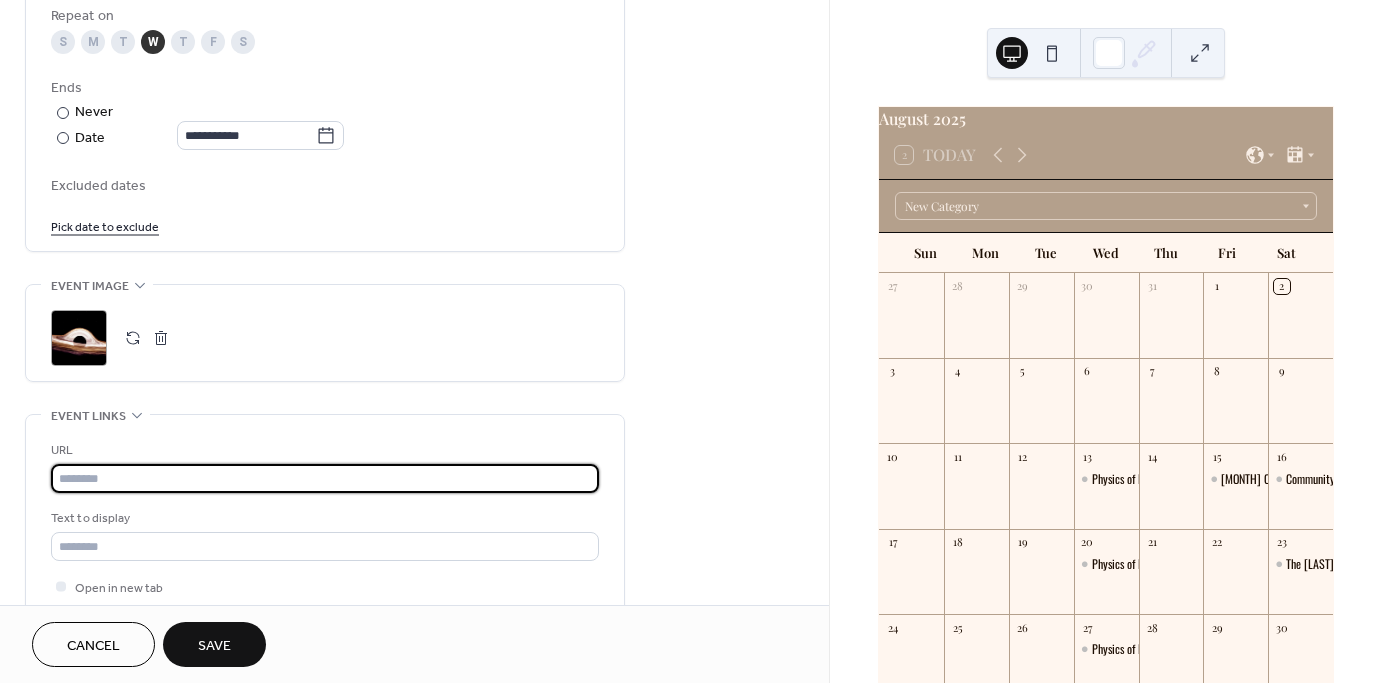 paste on "**********" 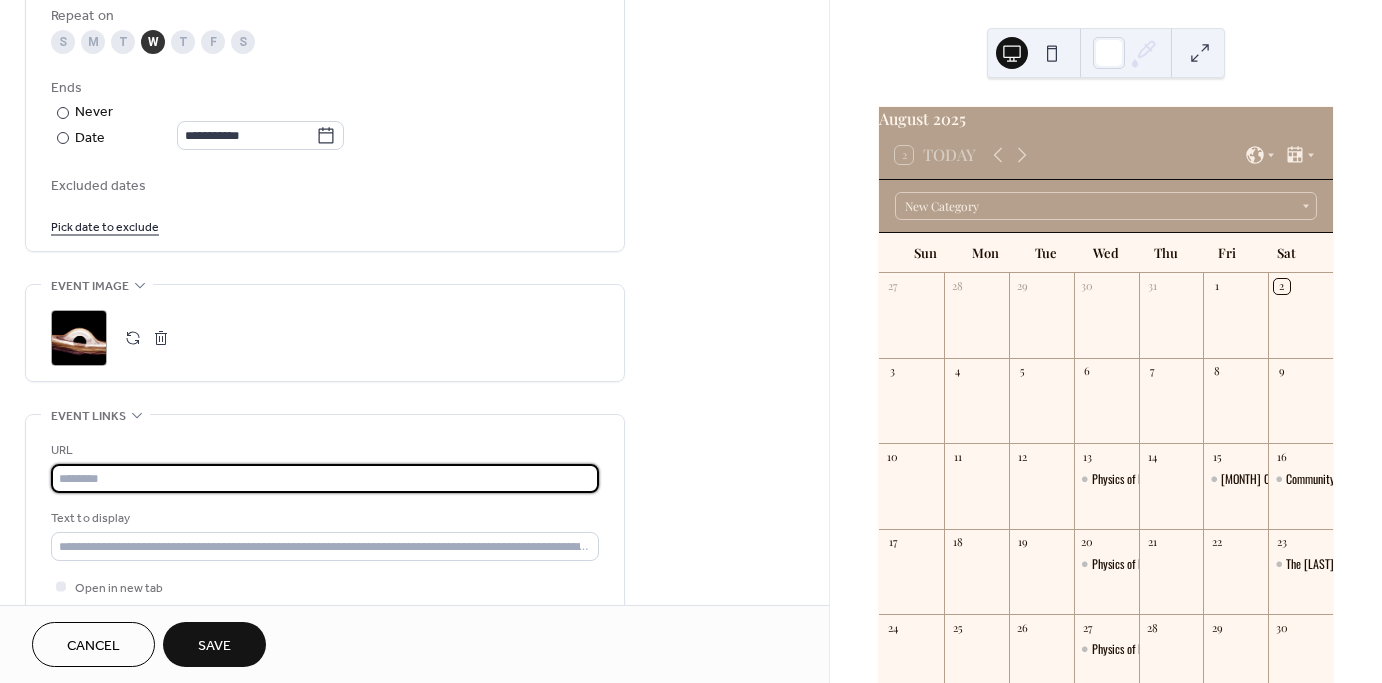 scroll, scrollTop: 0, scrollLeft: 0, axis: both 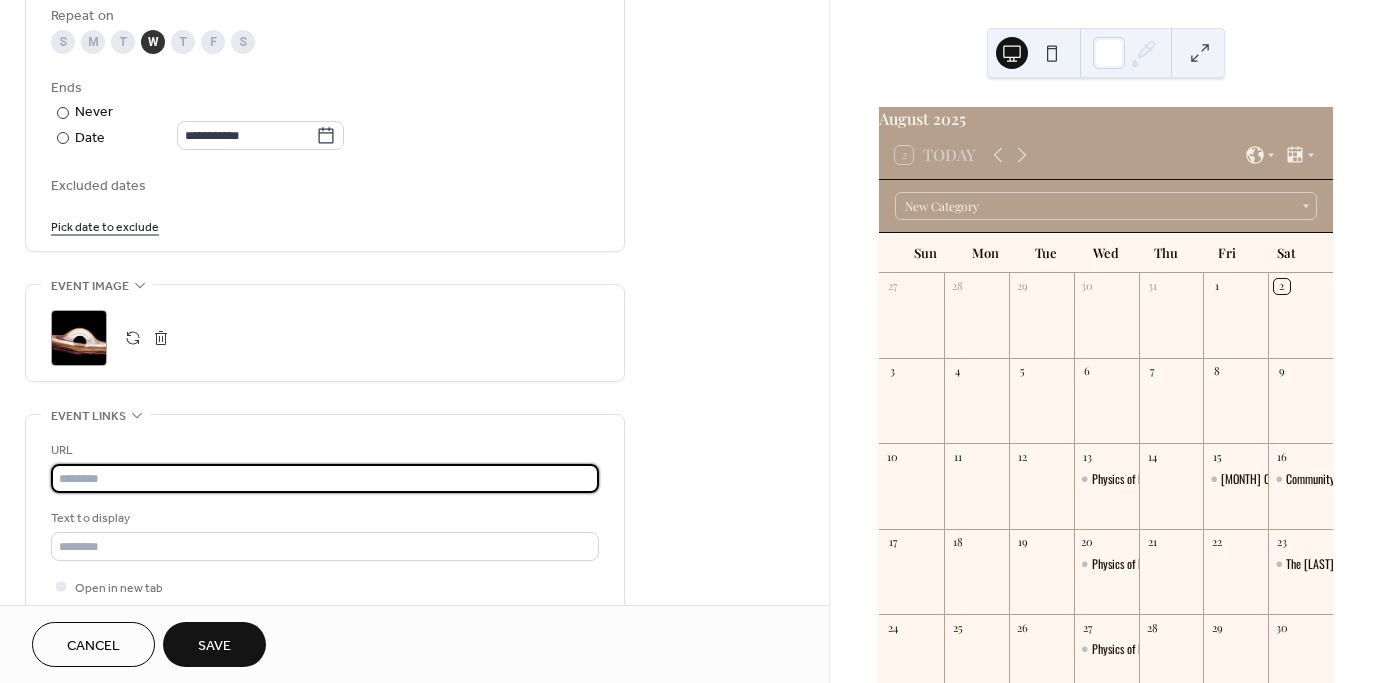 paste on "**********" 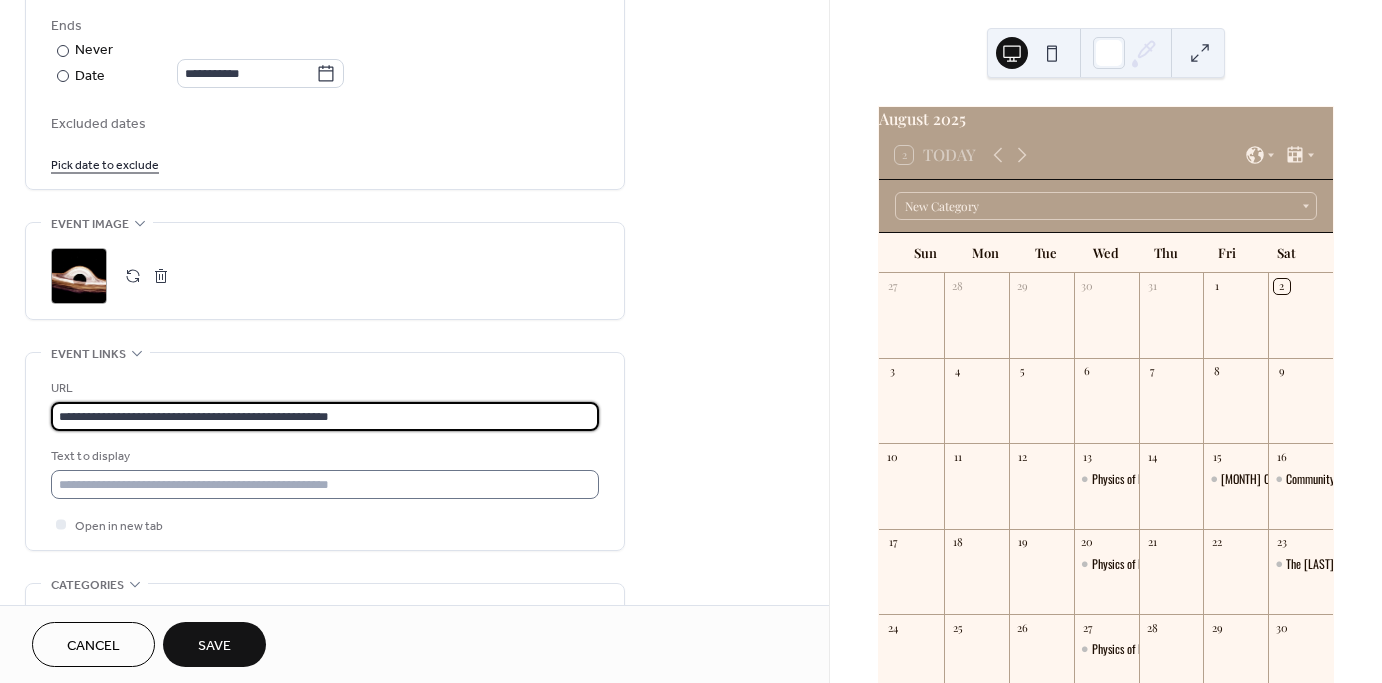 scroll, scrollTop: 1117, scrollLeft: 0, axis: vertical 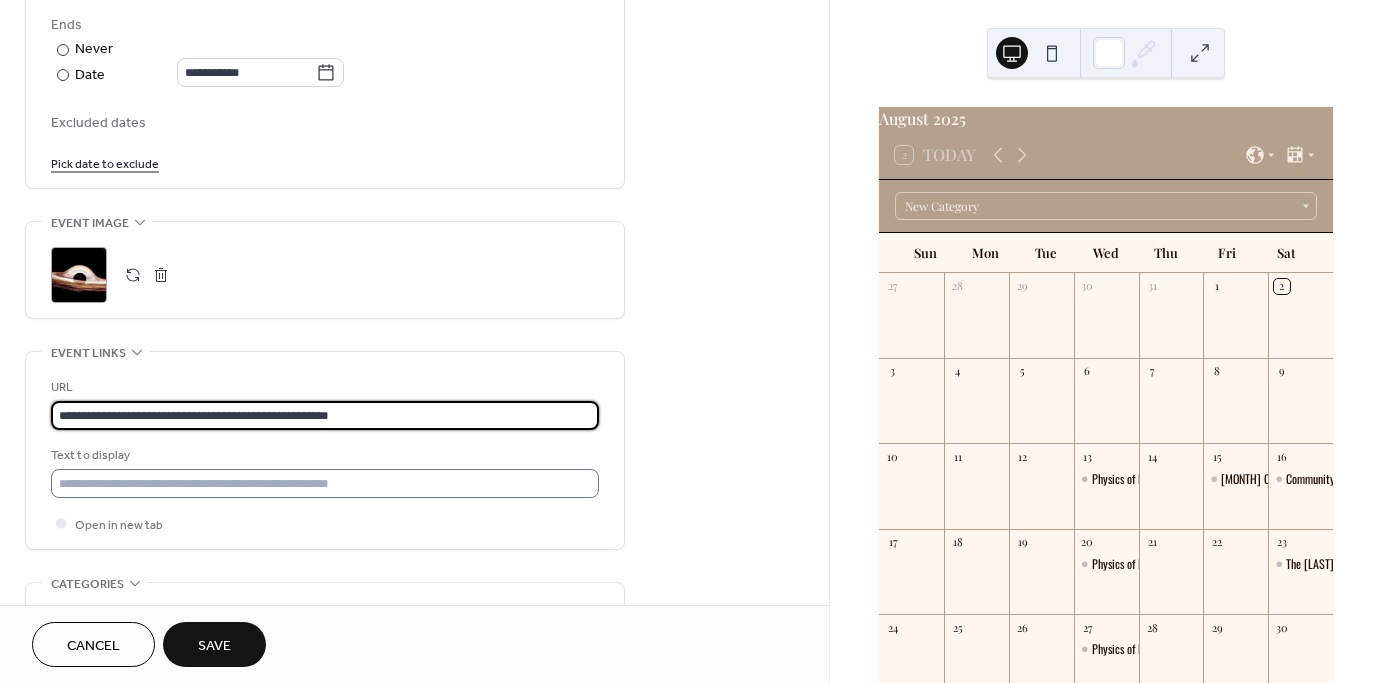 type on "**********" 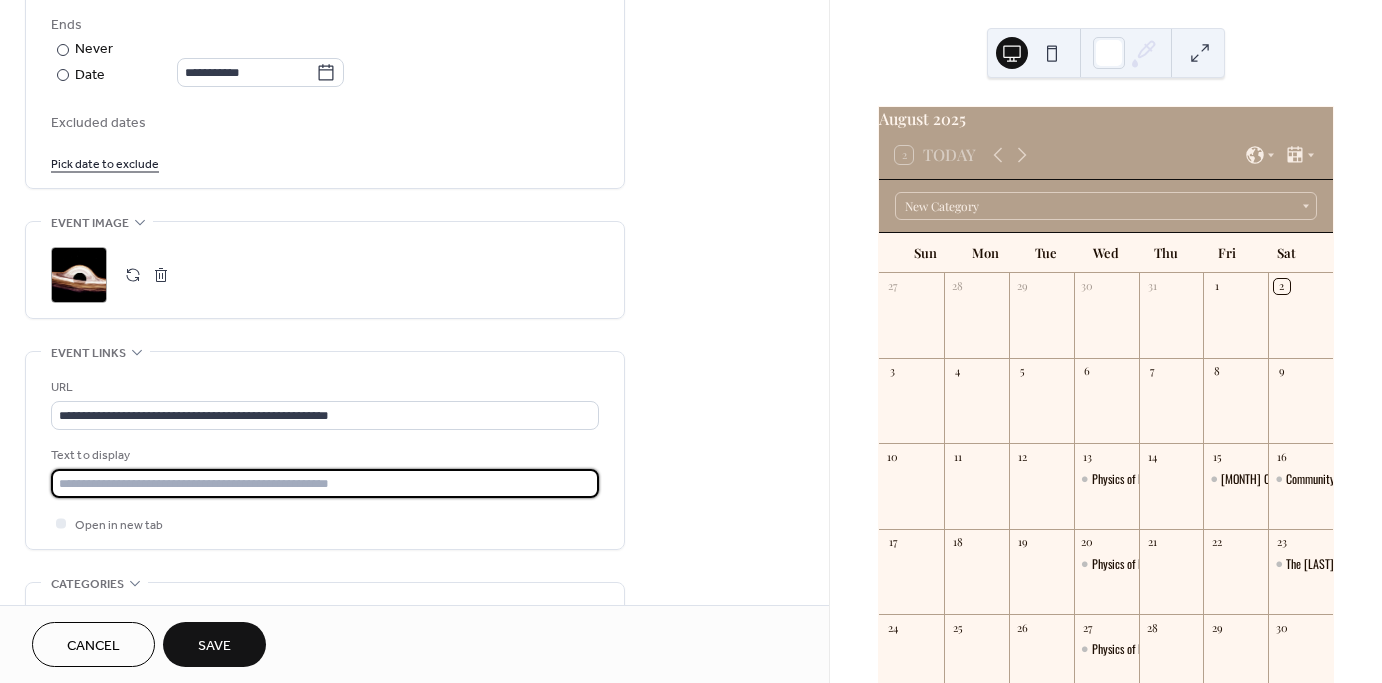 click at bounding box center [325, 483] 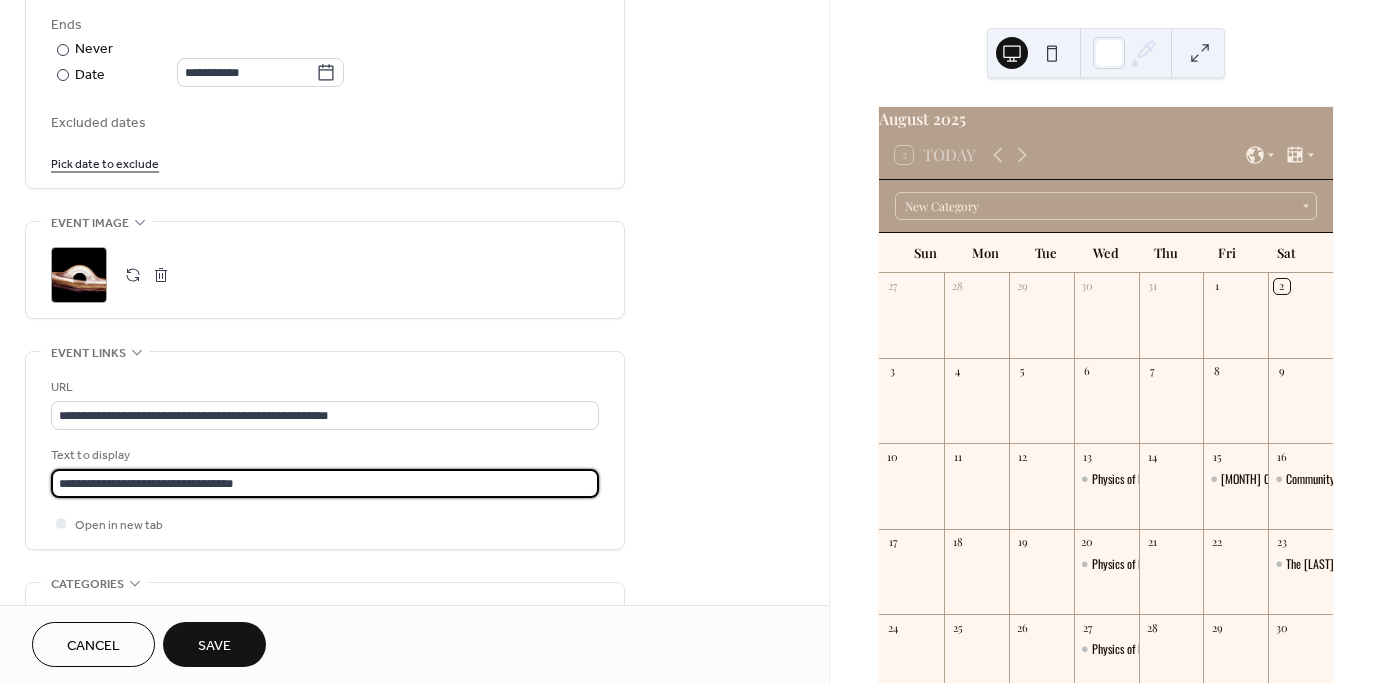 type on "**********" 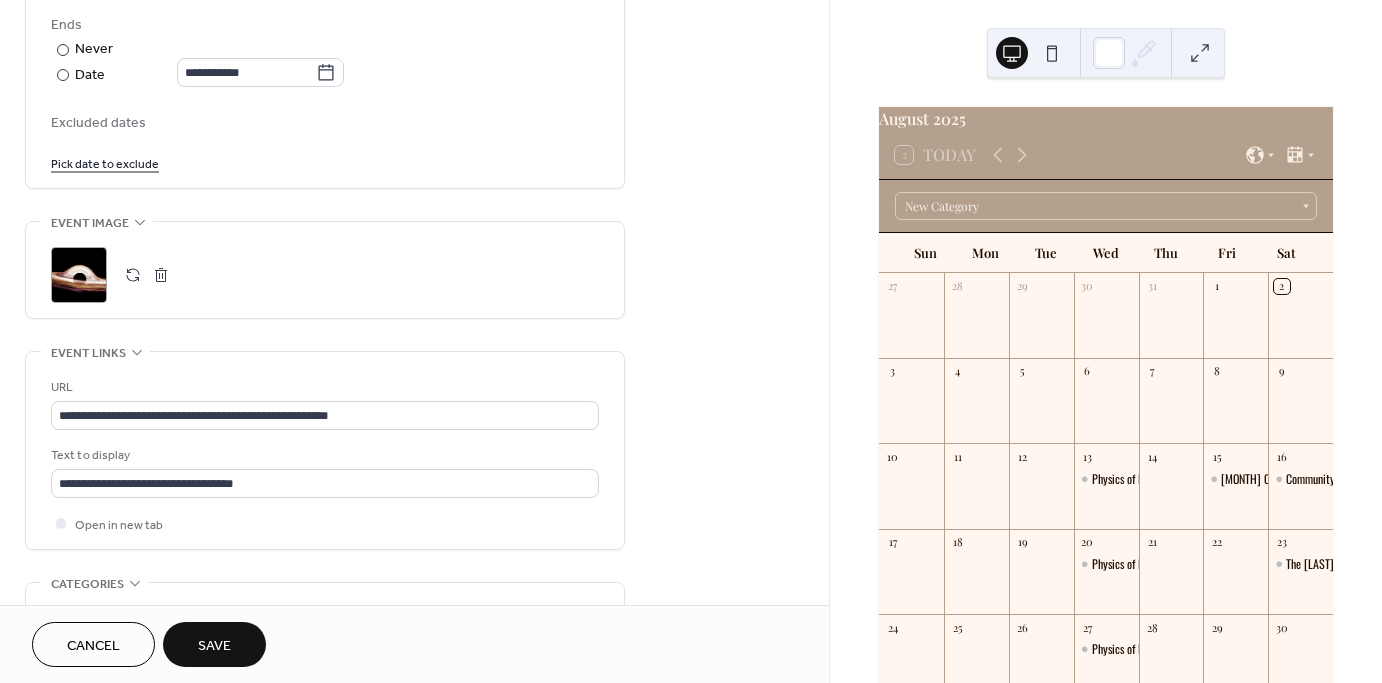 click on "**********" at bounding box center (414, -80) 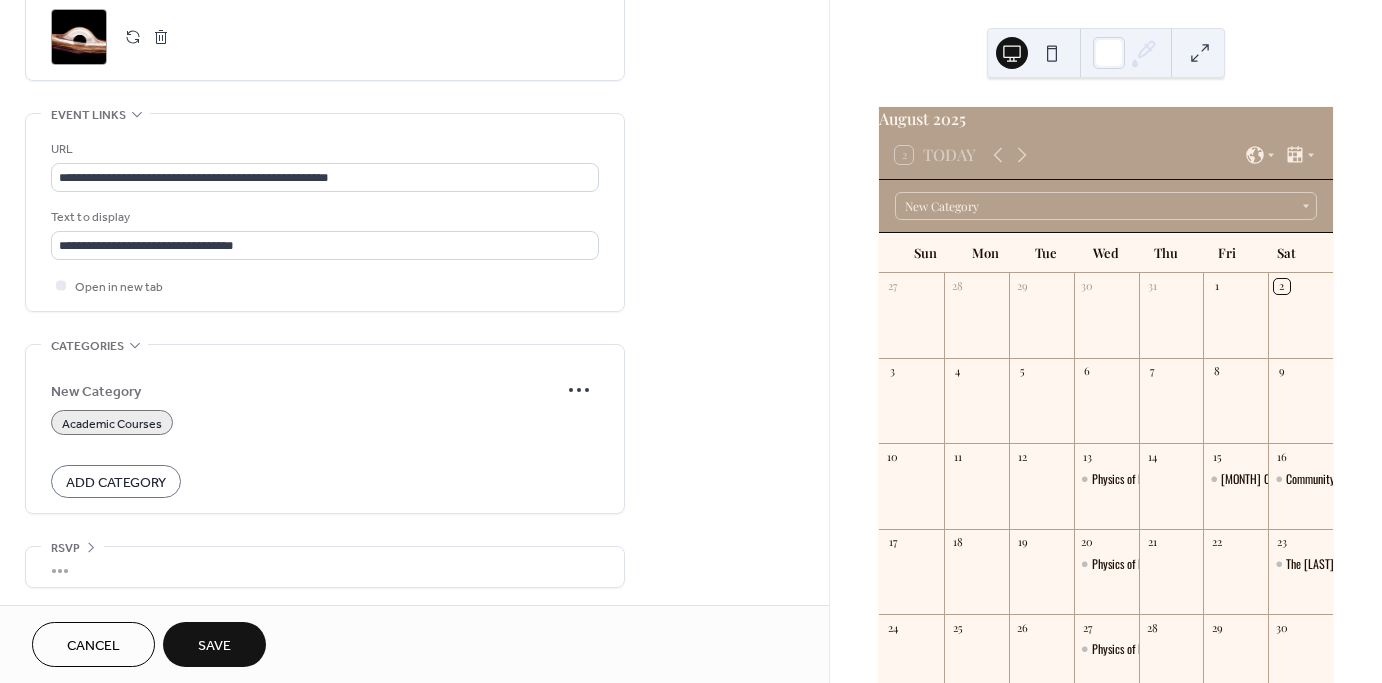 click on "Save" at bounding box center [214, 646] 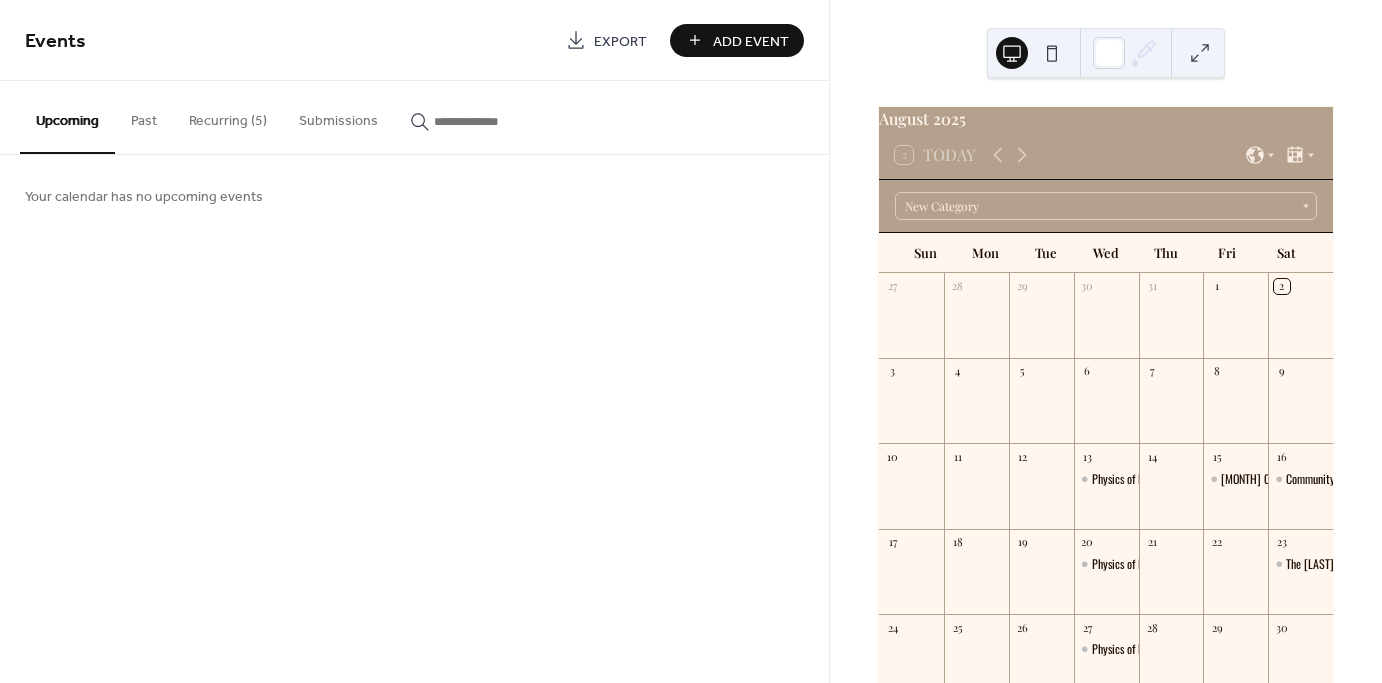 click on "Recurring (5)" at bounding box center (228, 116) 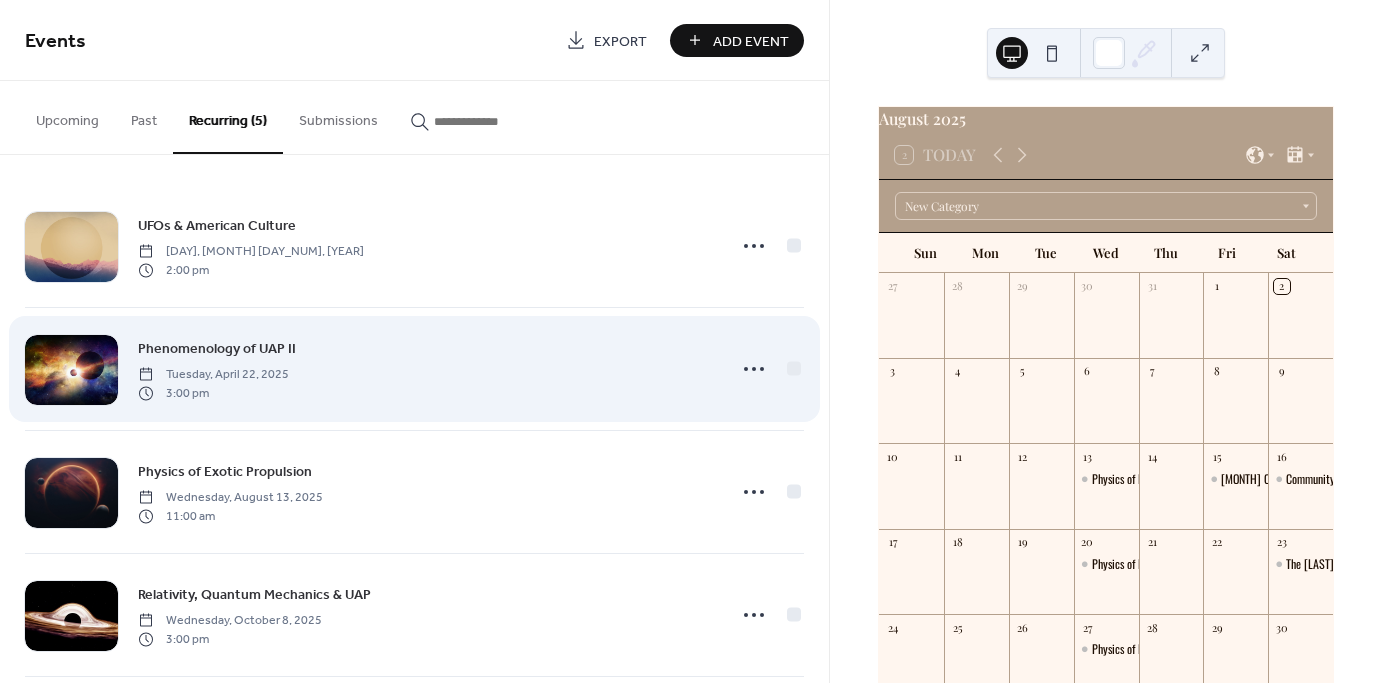 scroll, scrollTop: 144, scrollLeft: 0, axis: vertical 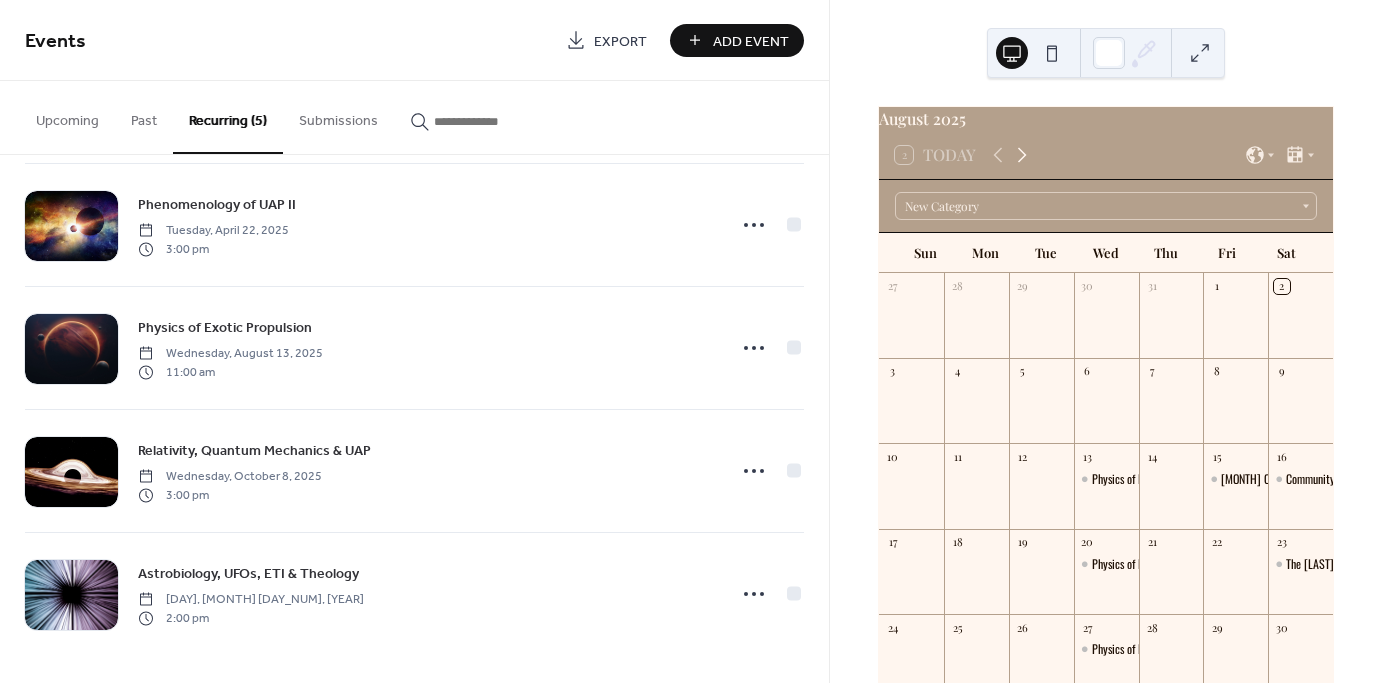 click 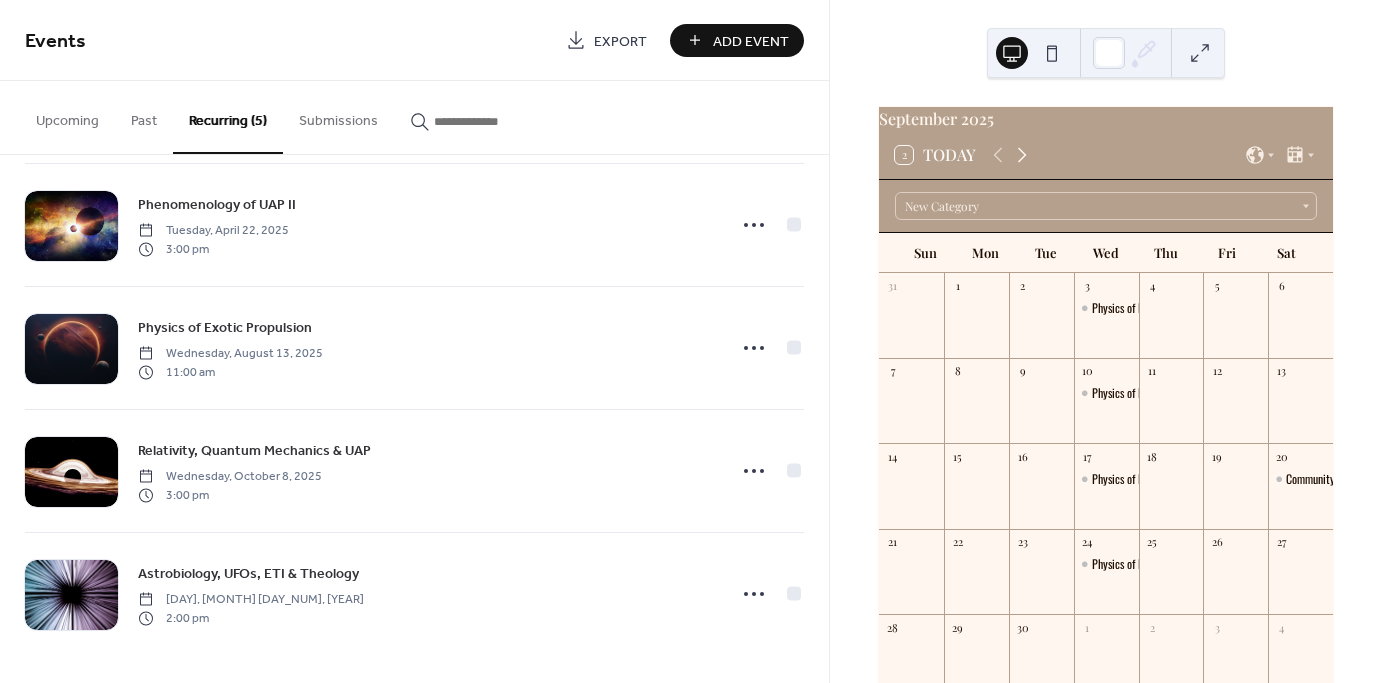 click 